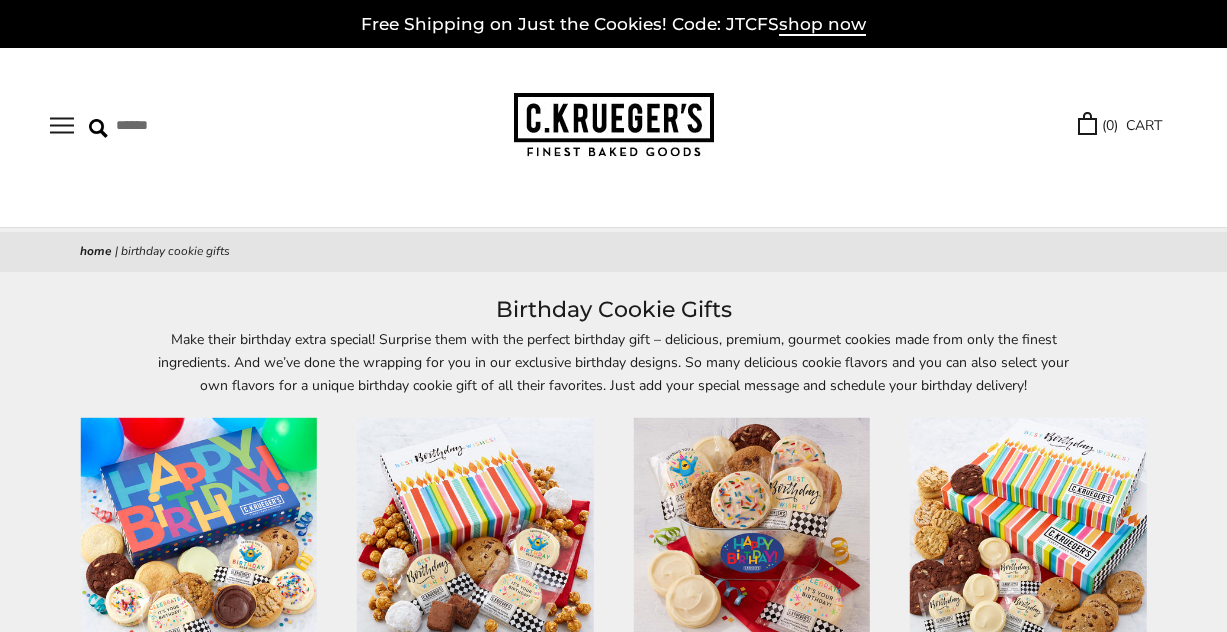 scroll, scrollTop: 0, scrollLeft: 0, axis: both 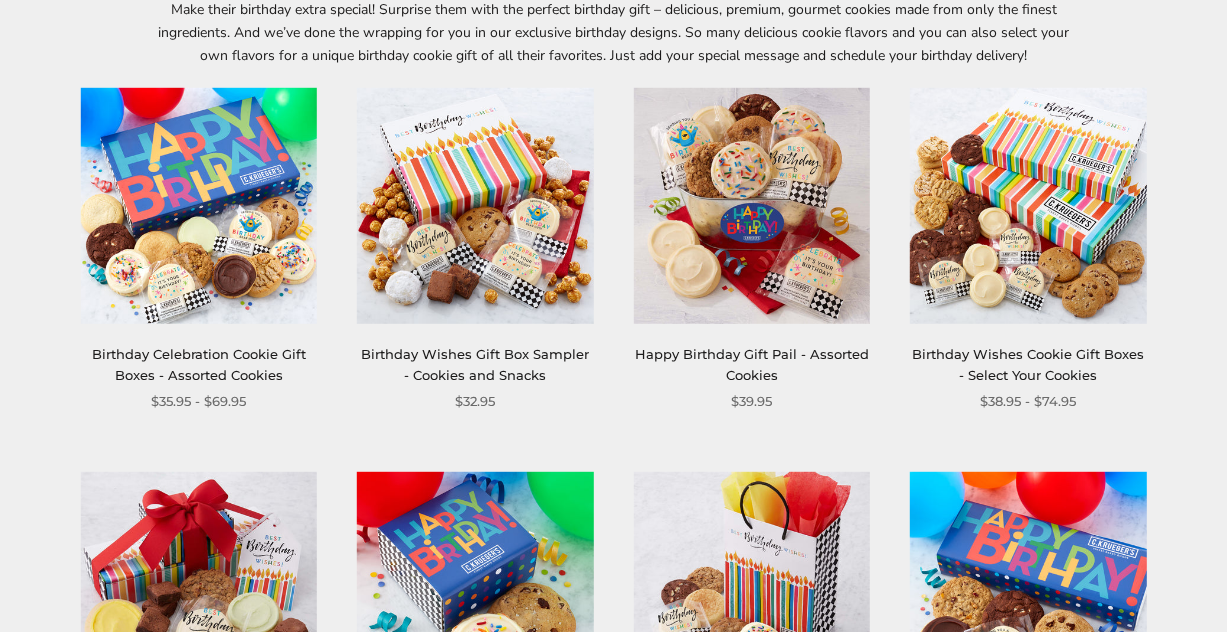 click at bounding box center [751, 205] 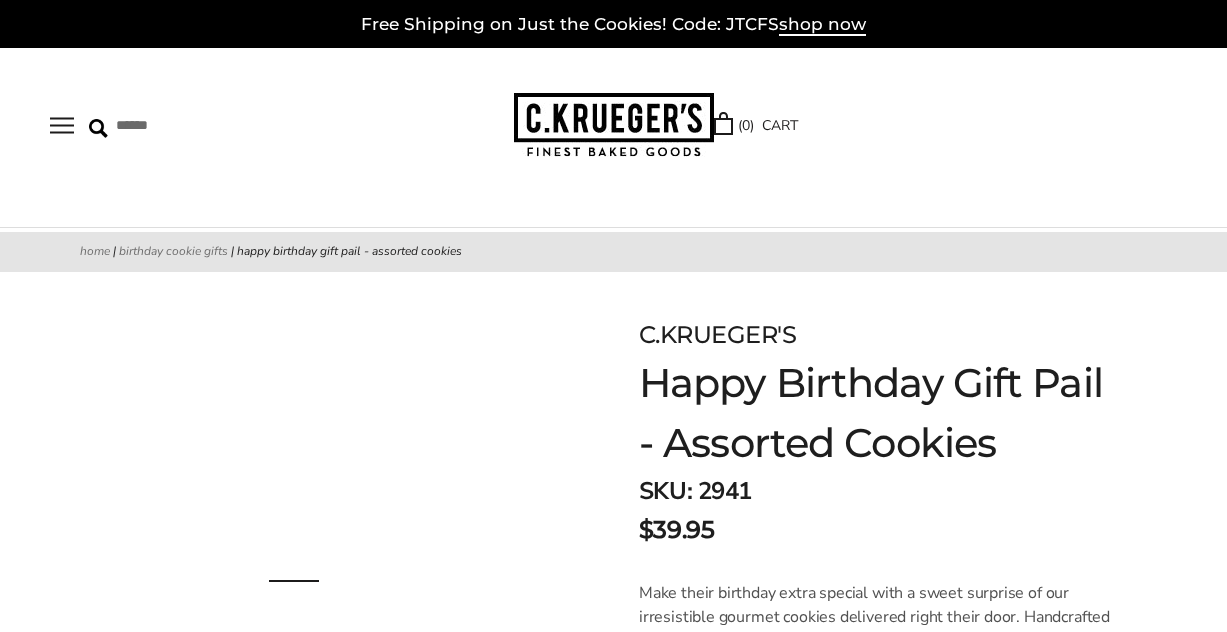 scroll, scrollTop: 0, scrollLeft: 0, axis: both 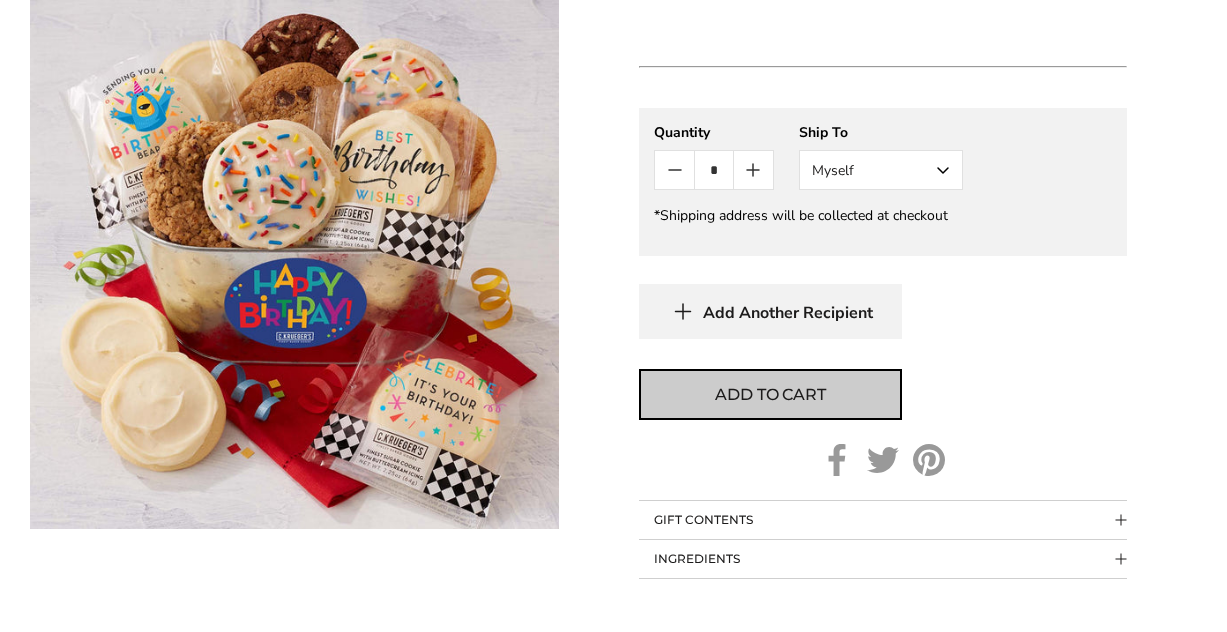 click on "Add to cart" at bounding box center (770, 395) 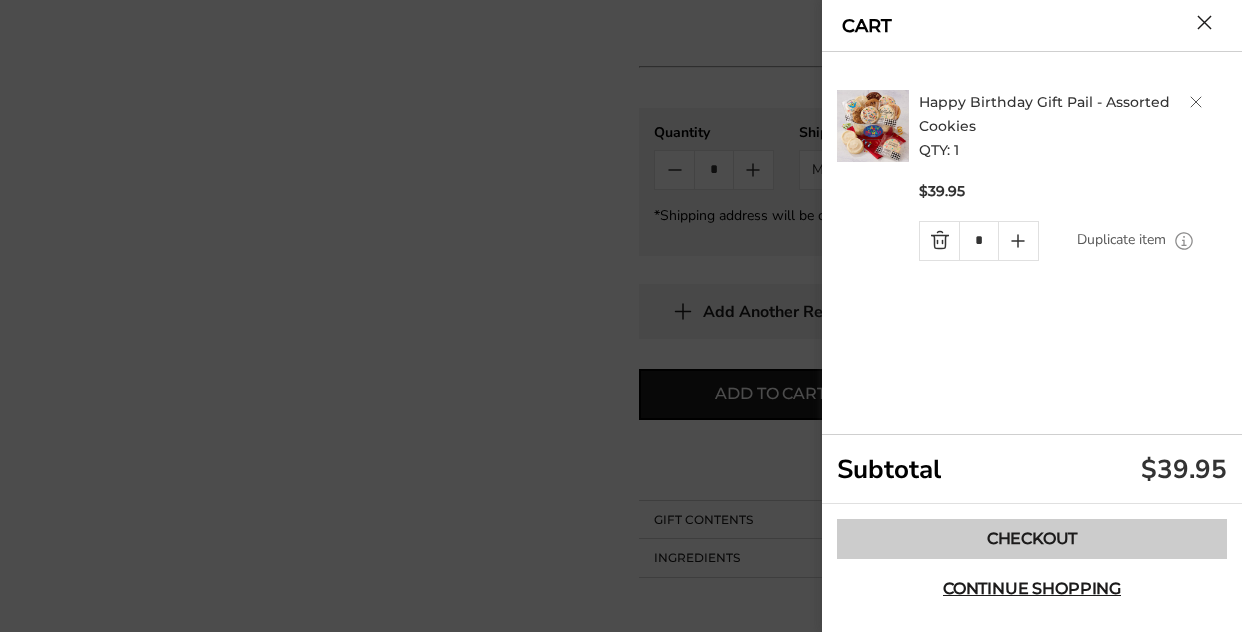 click on "Checkout" at bounding box center (1032, 539) 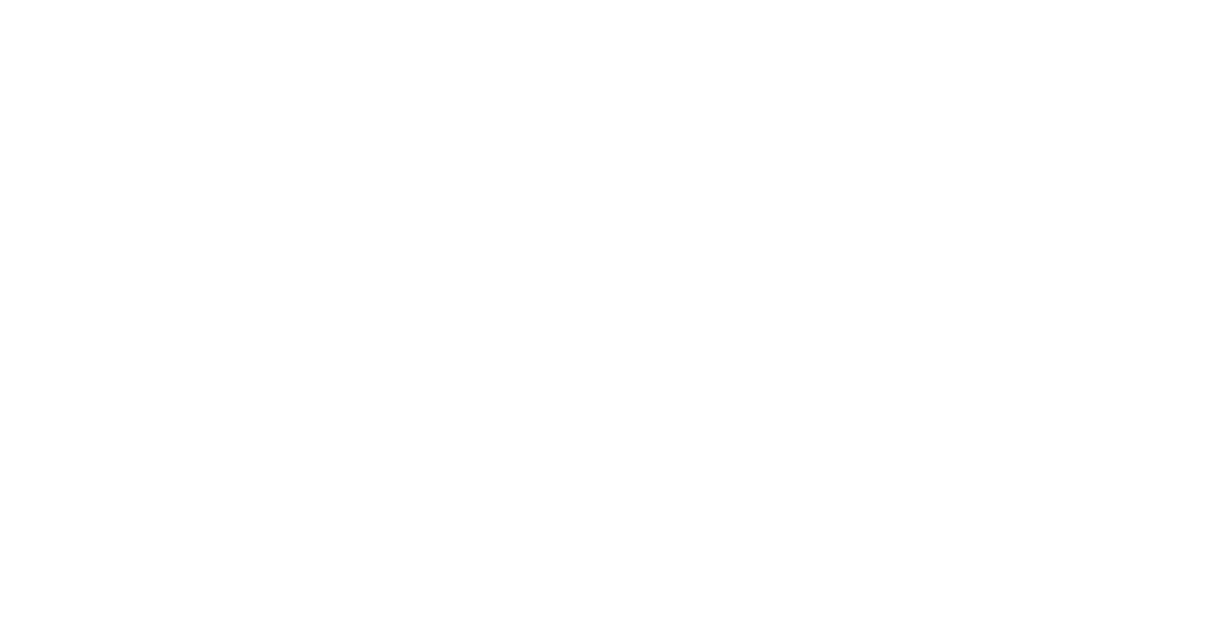 scroll, scrollTop: 0, scrollLeft: 0, axis: both 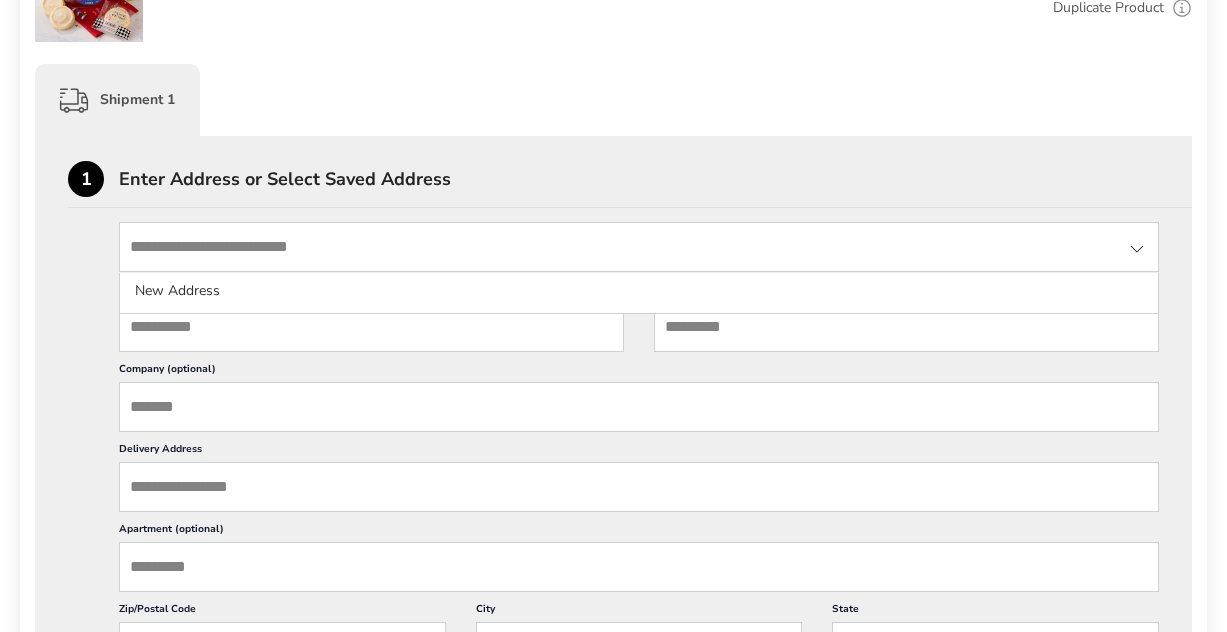 click at bounding box center [639, 247] 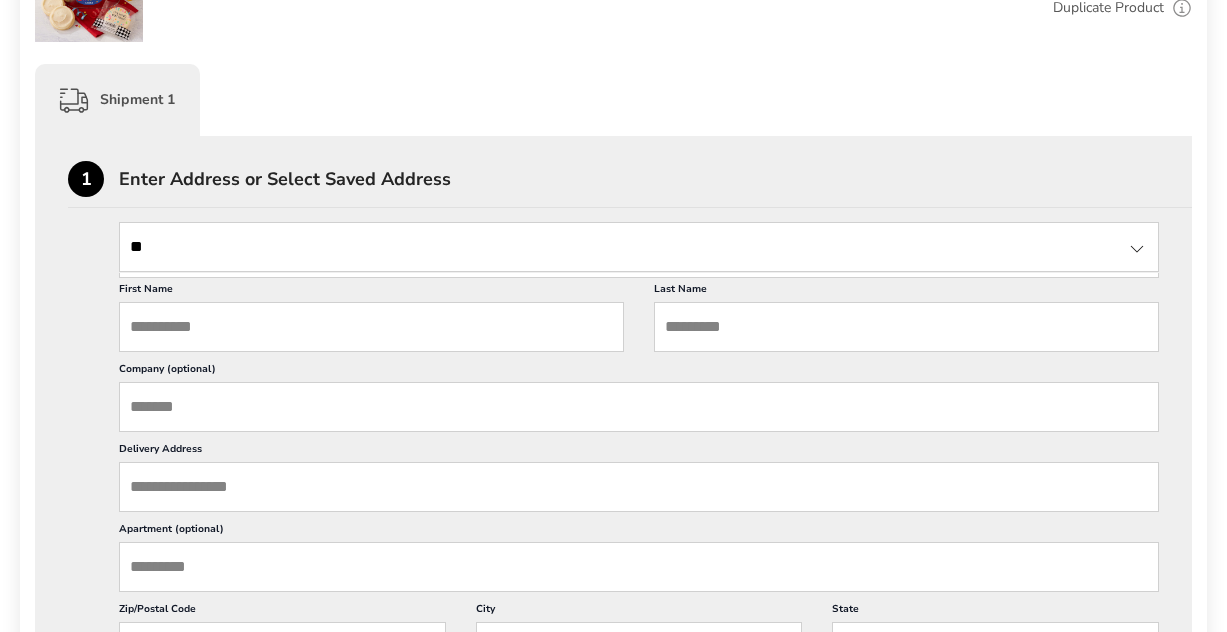 type on "*" 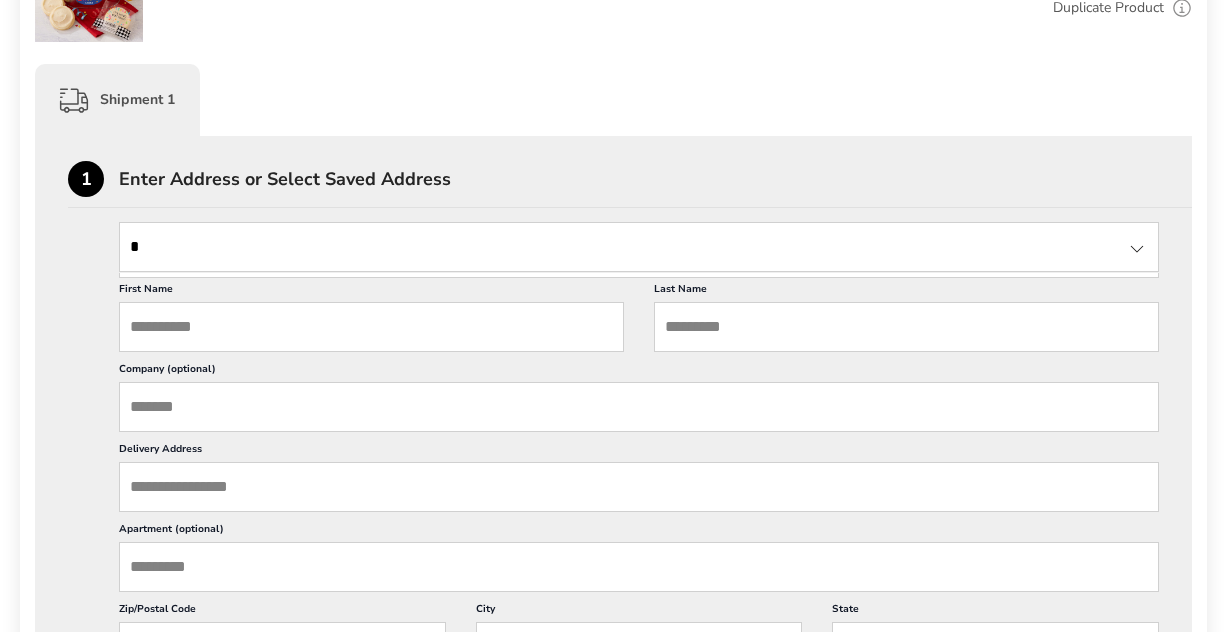 type 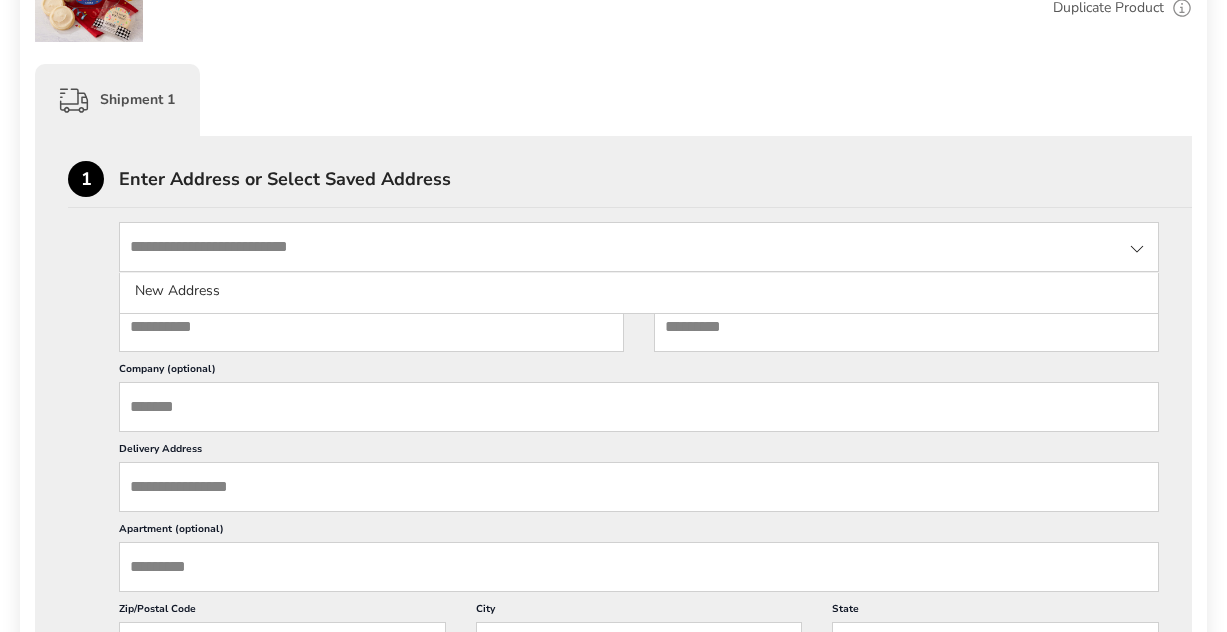 click on "New Address" 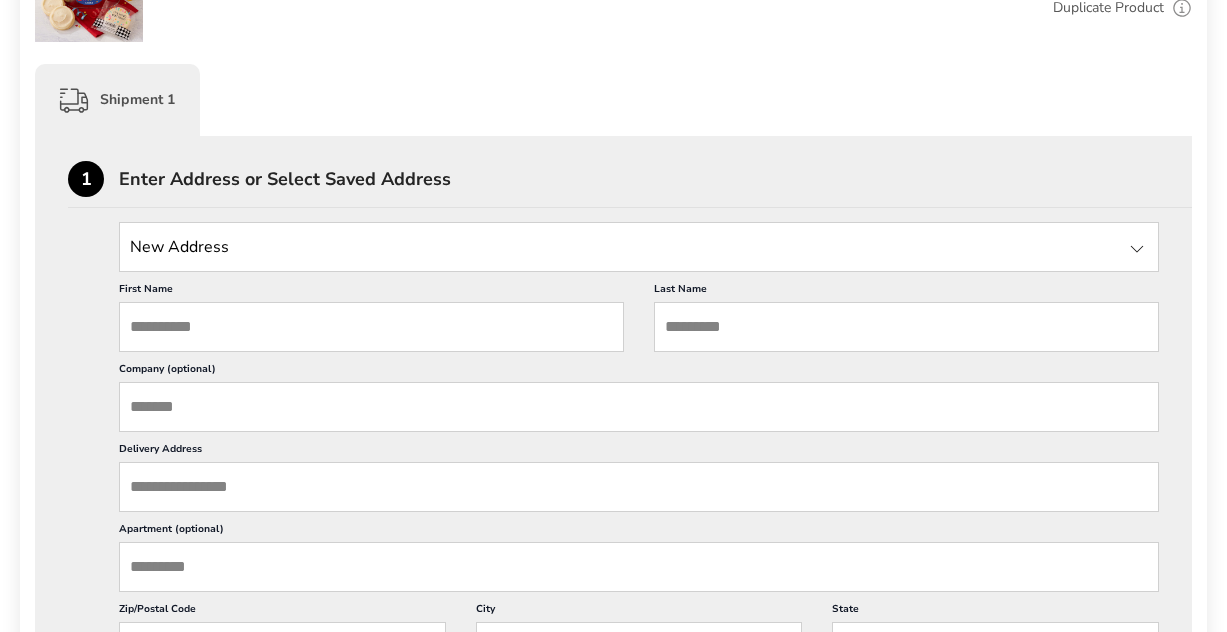 click on "First Name" at bounding box center [371, 327] 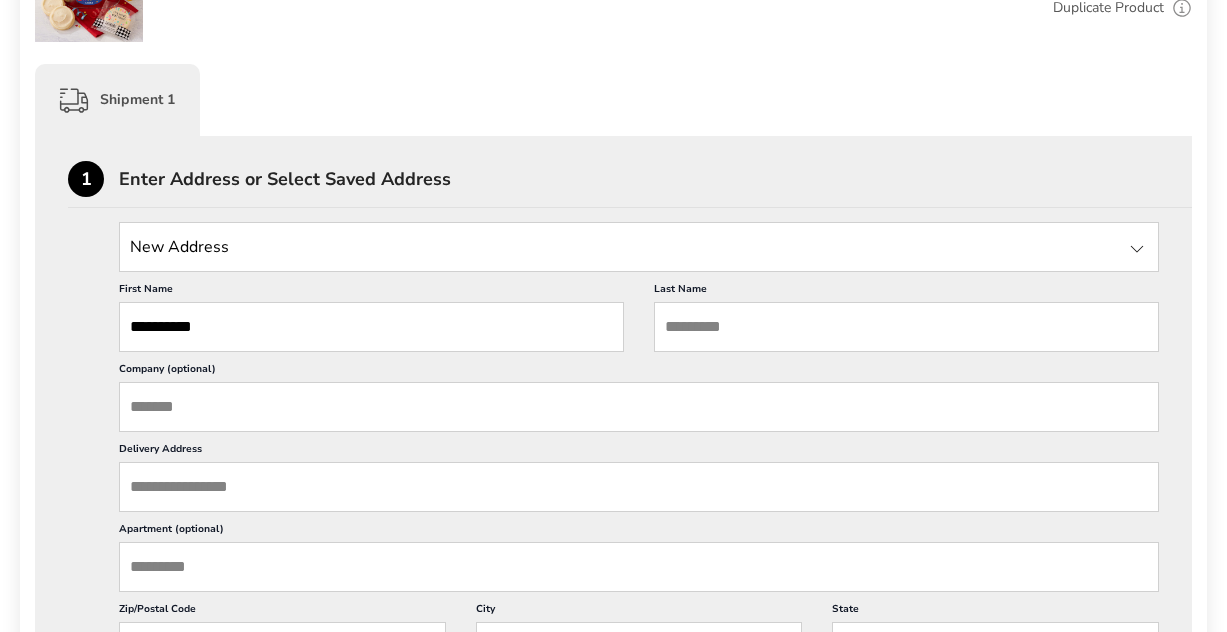 type on "**********" 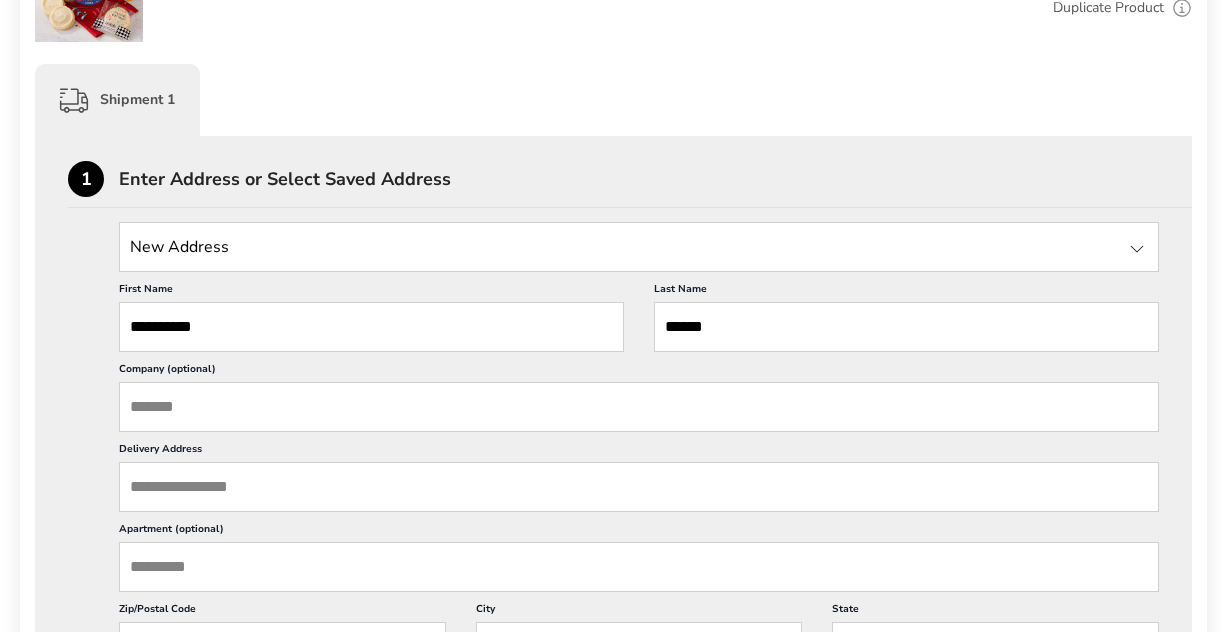 type on "******" 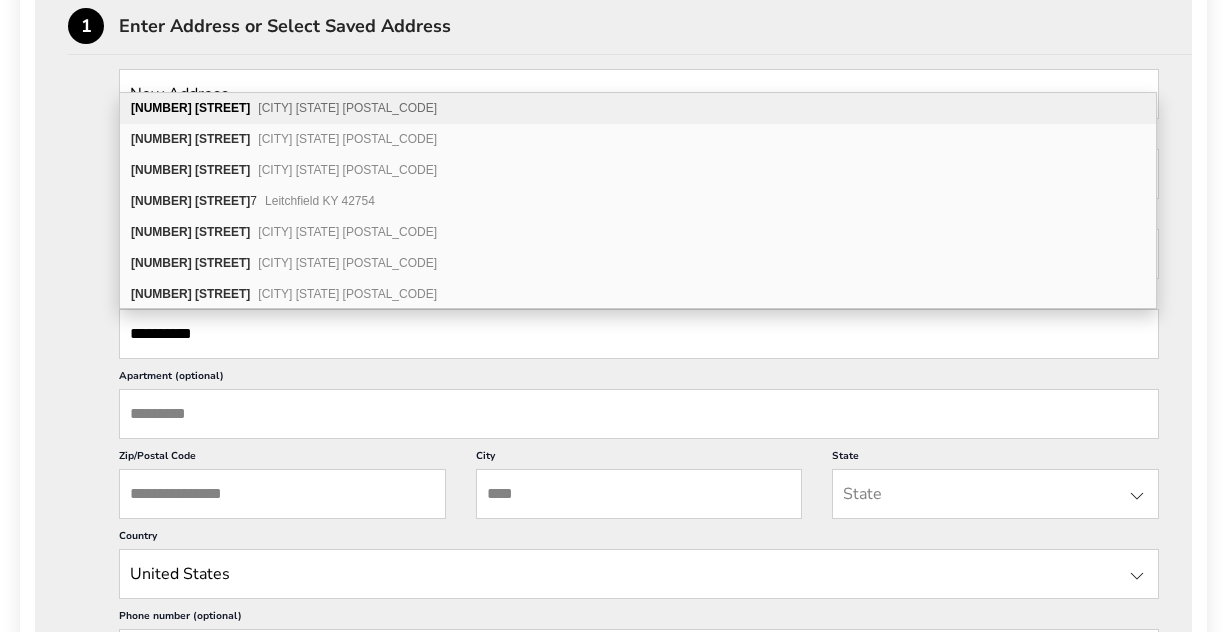 scroll, scrollTop: 613, scrollLeft: 0, axis: vertical 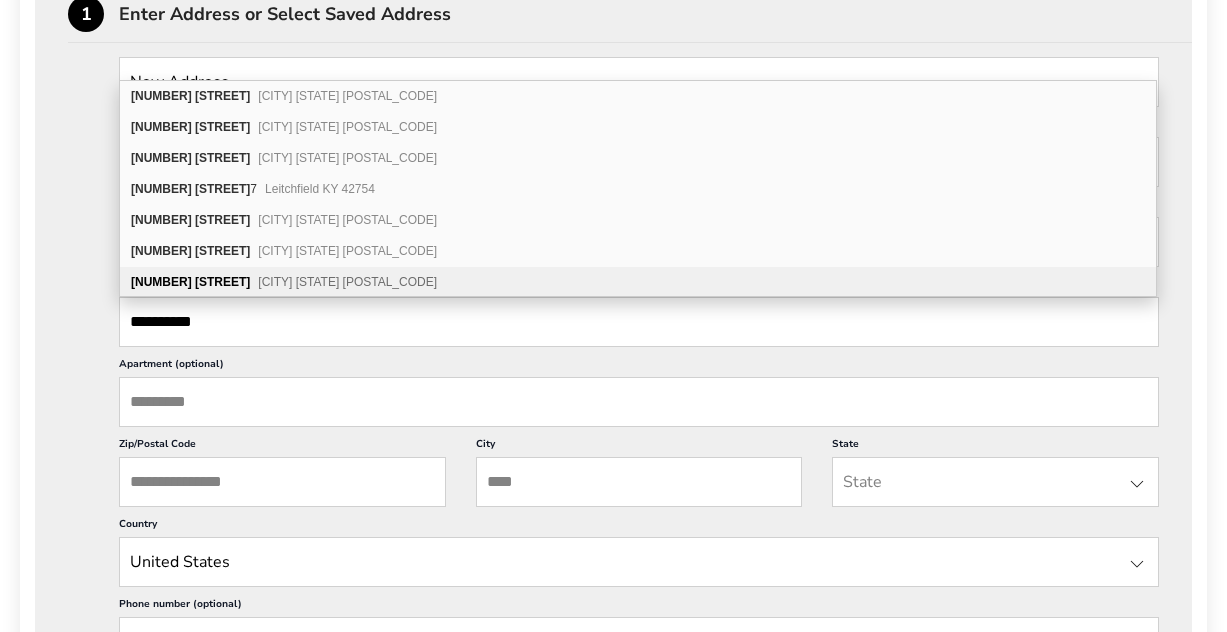 type on "**********" 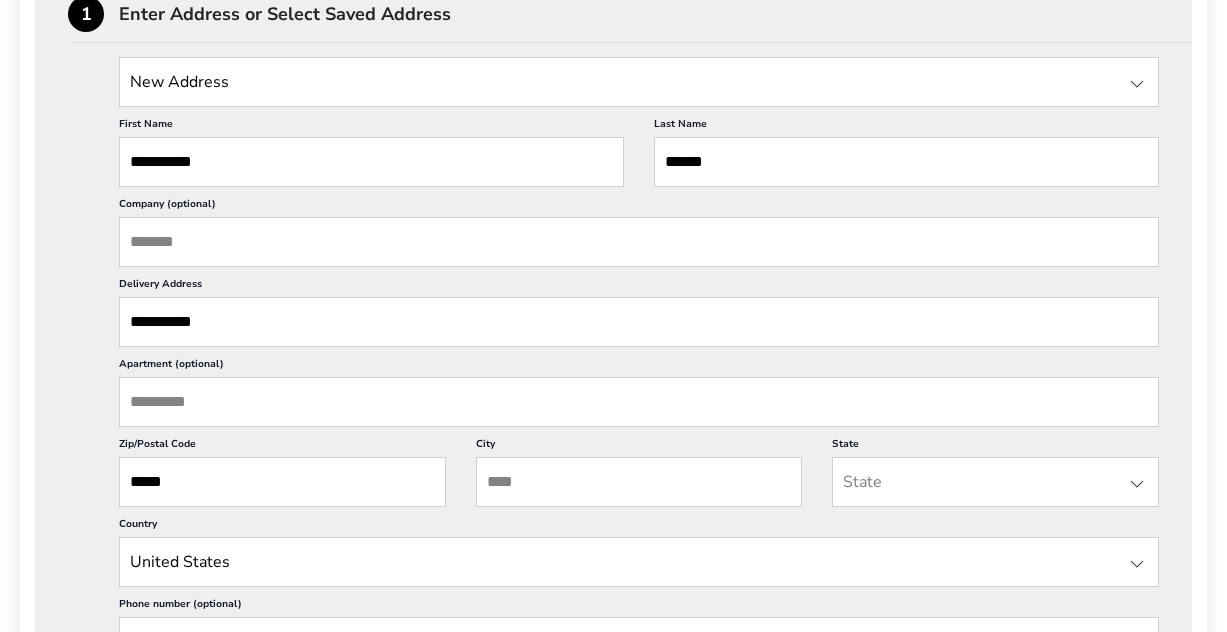 type on "*****" 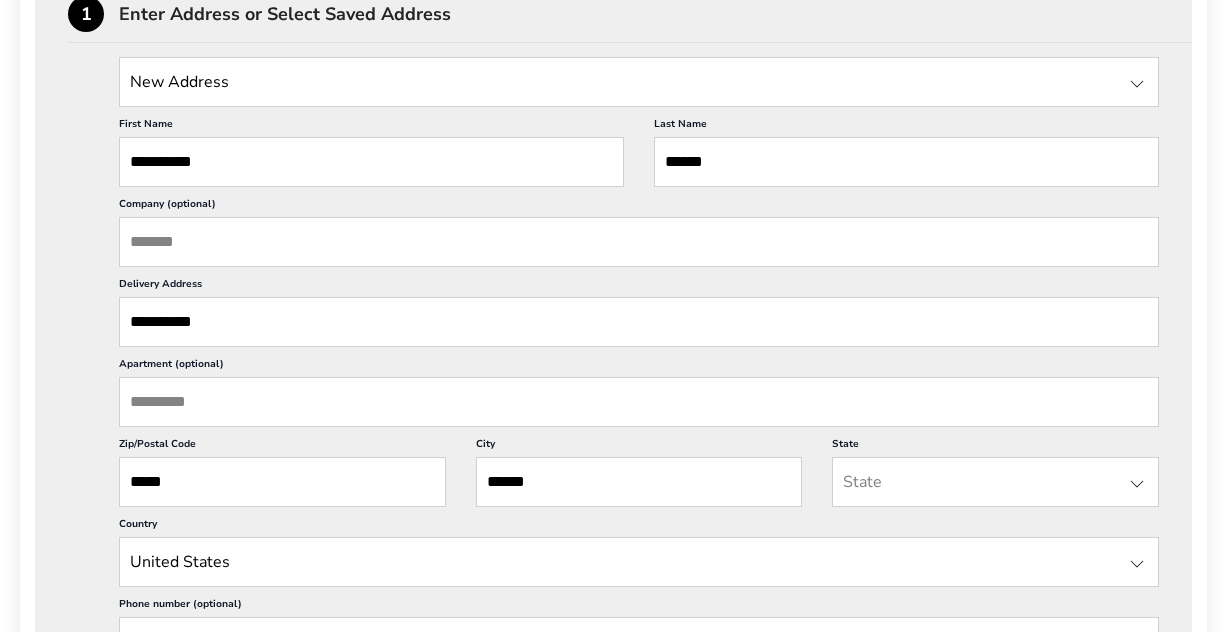 type on "******" 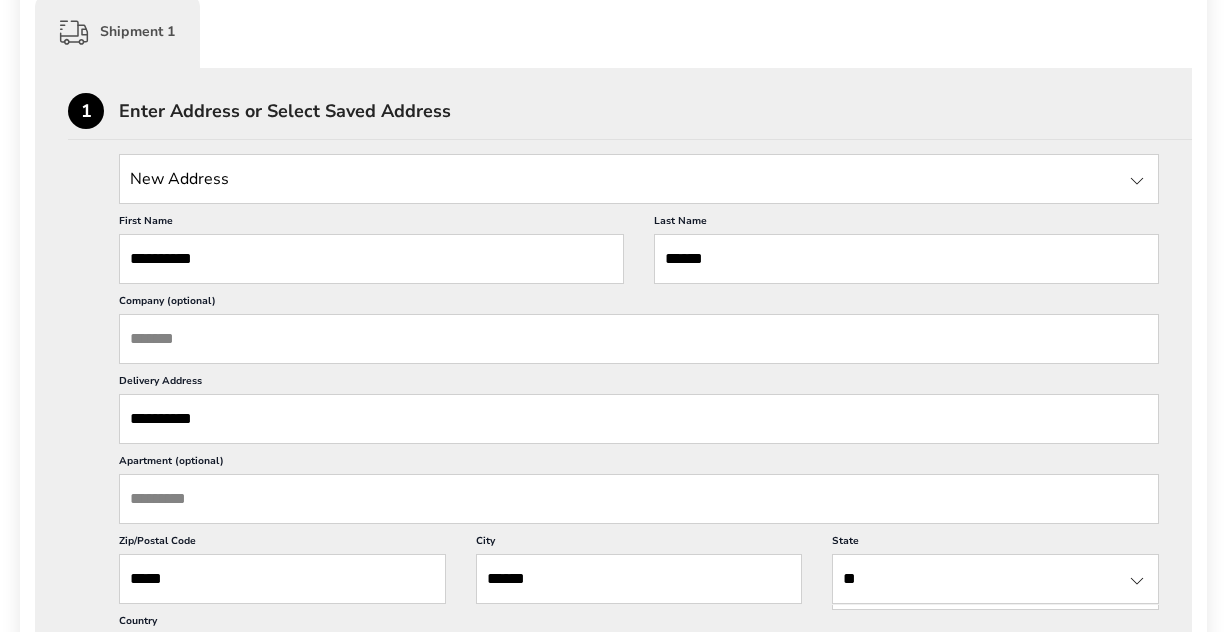 scroll, scrollTop: 529, scrollLeft: 0, axis: vertical 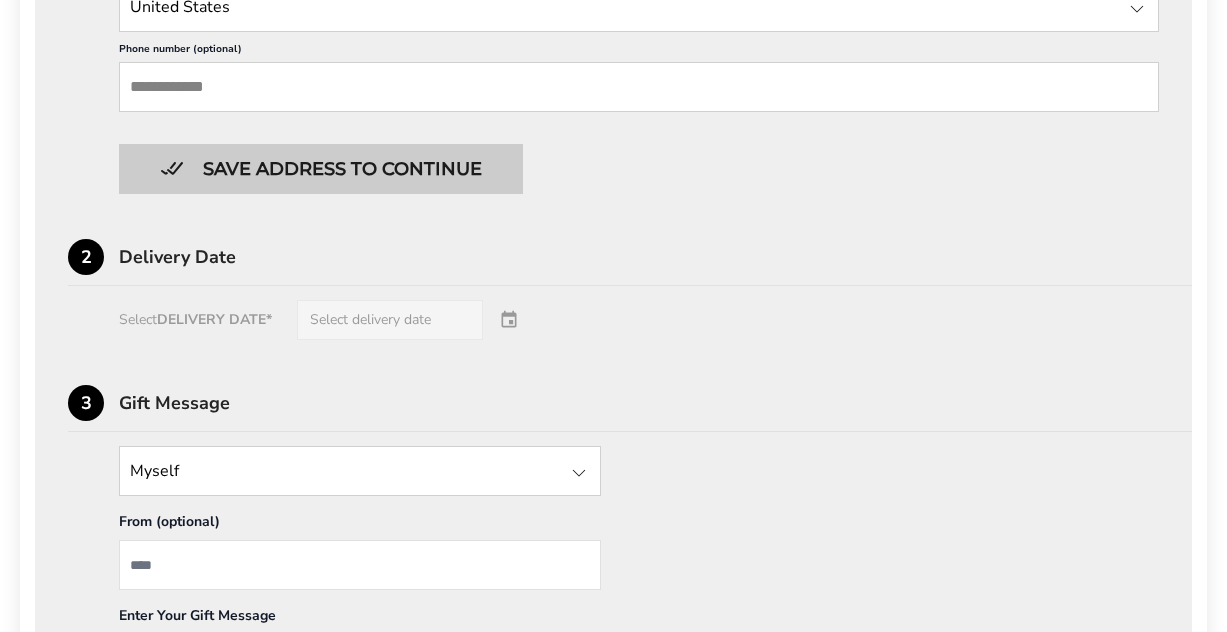 type on "**" 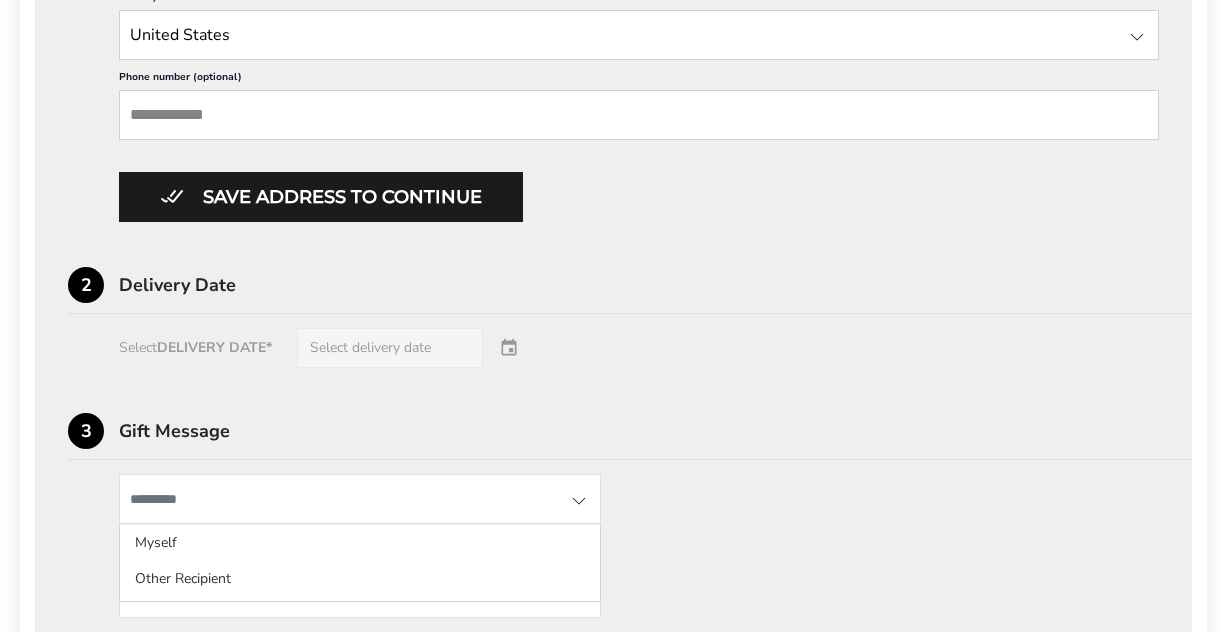 click at bounding box center (360, 499) 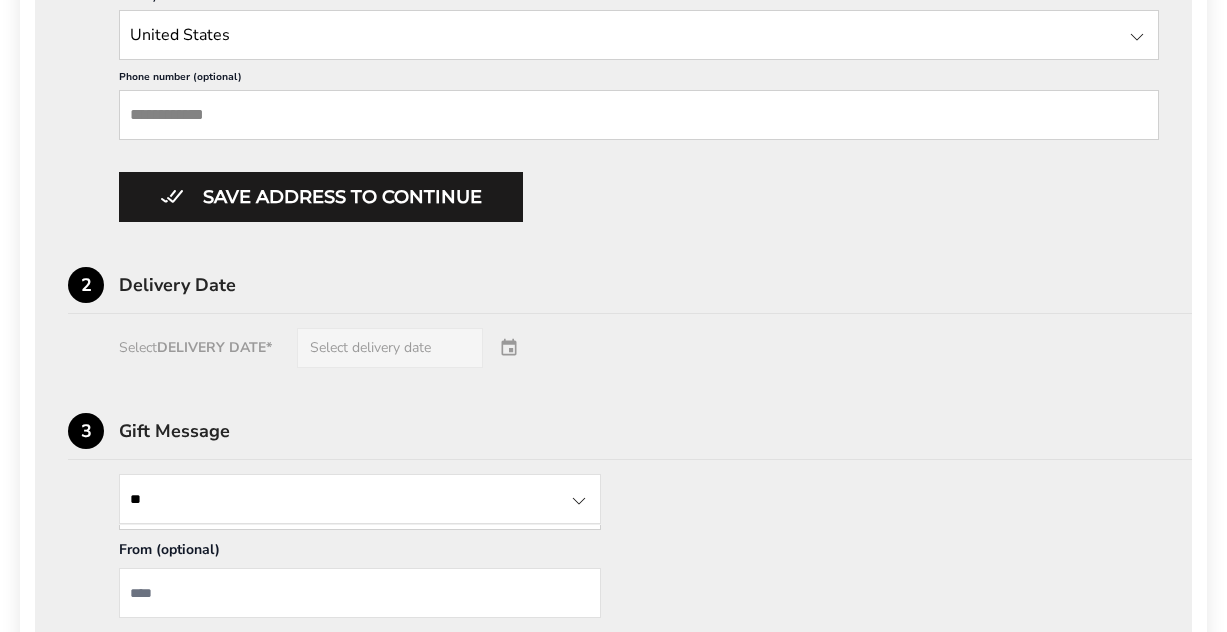 type on "*" 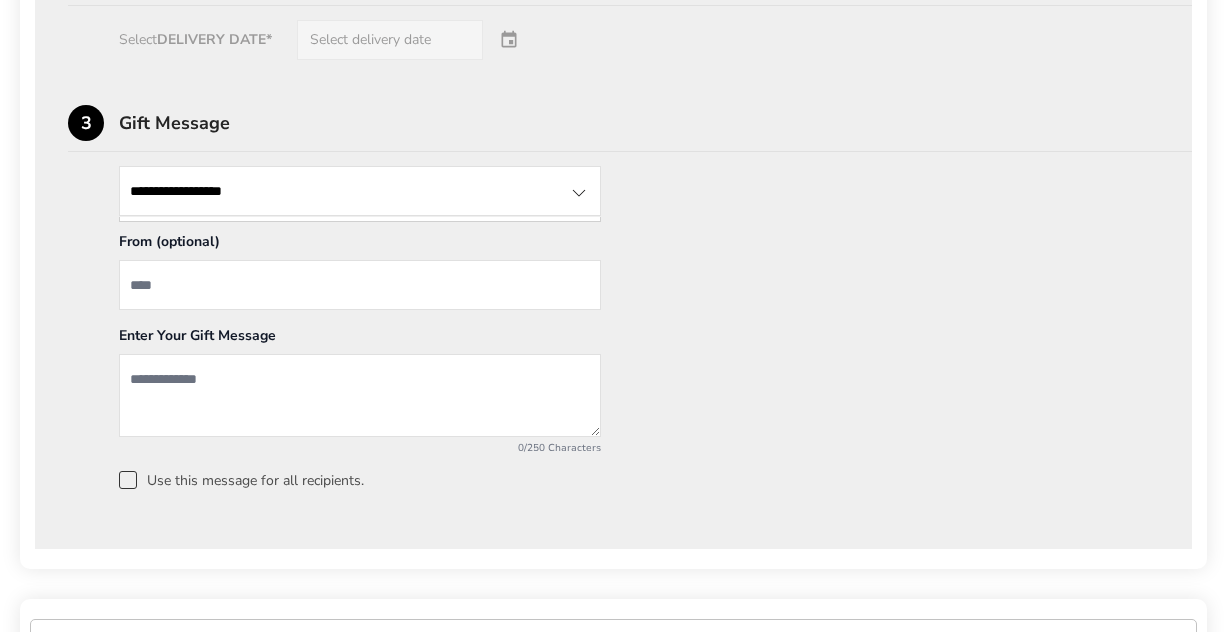 scroll, scrollTop: 1480, scrollLeft: 0, axis: vertical 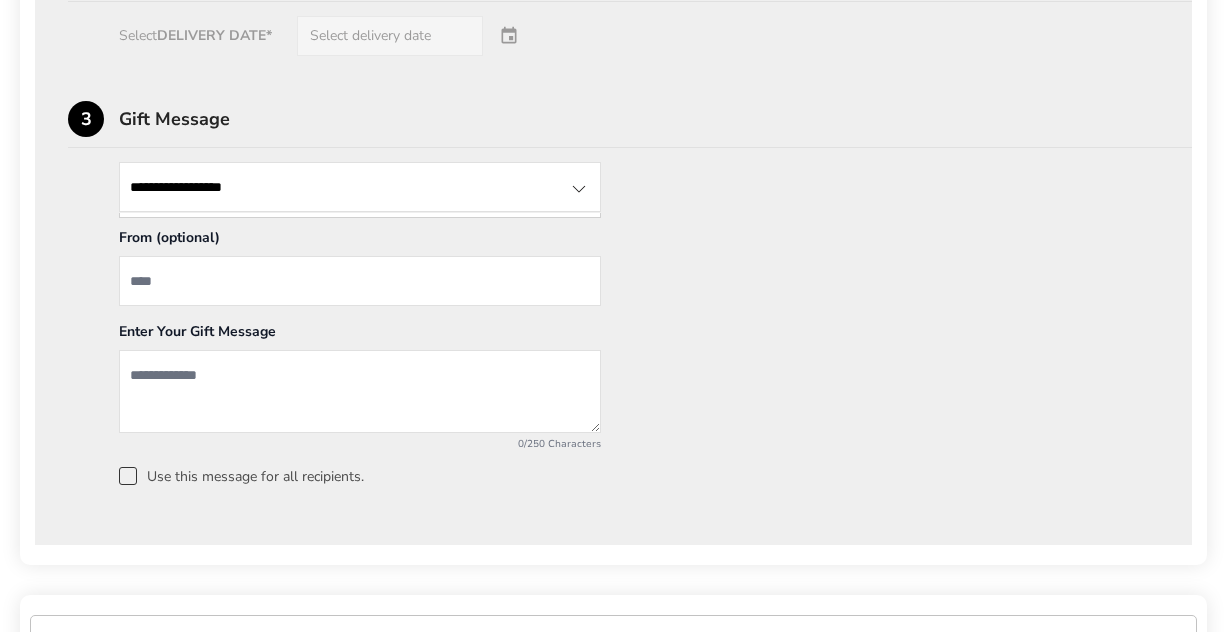 type on "**********" 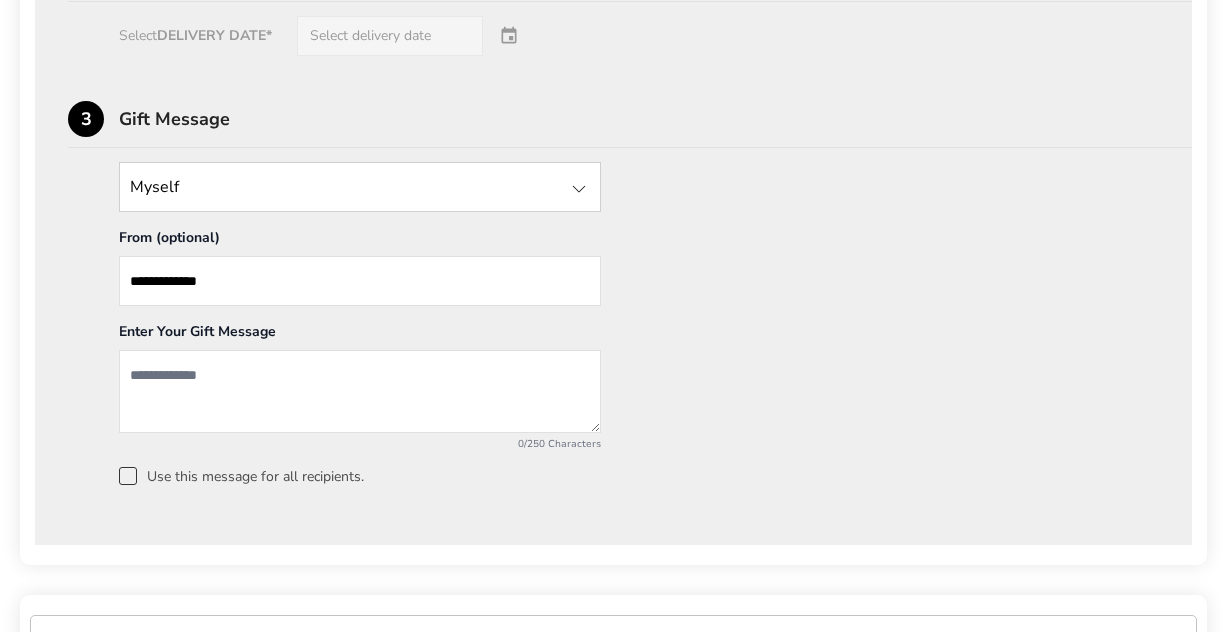 type on "**********" 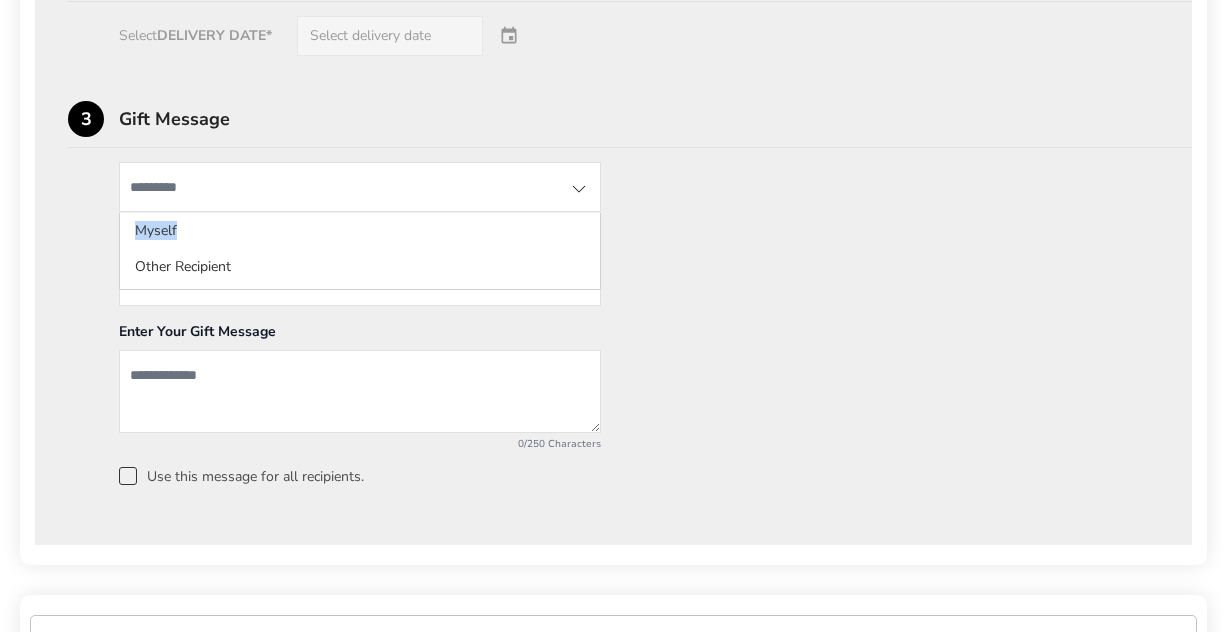 click at bounding box center [579, 189] 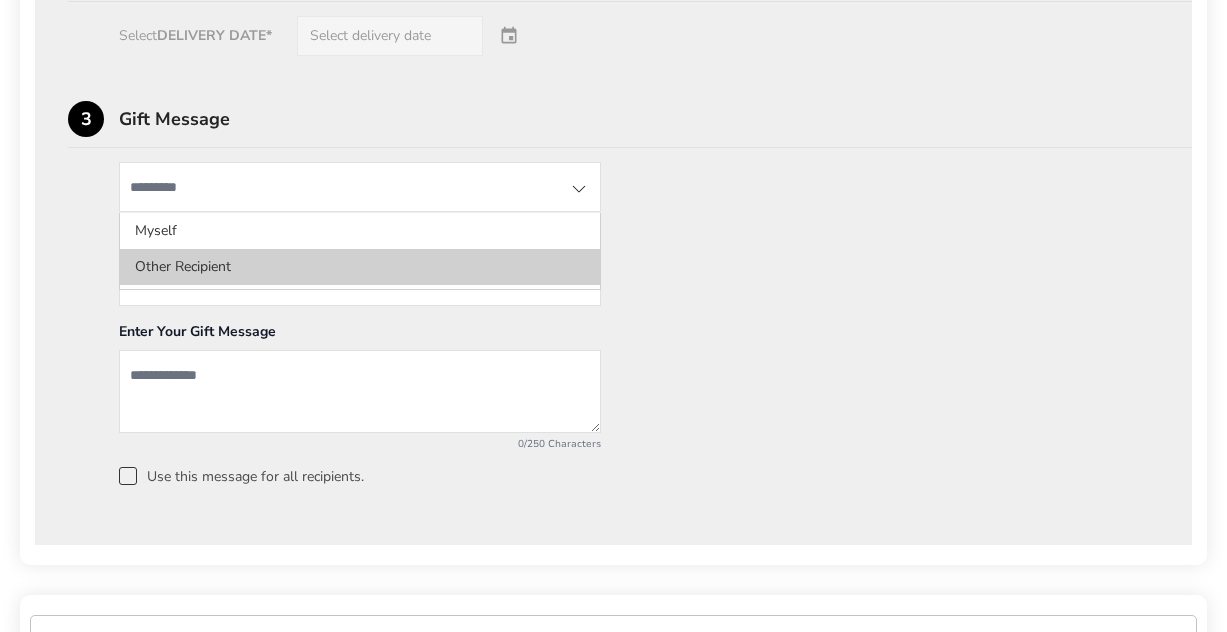 click on "Other Recipient" 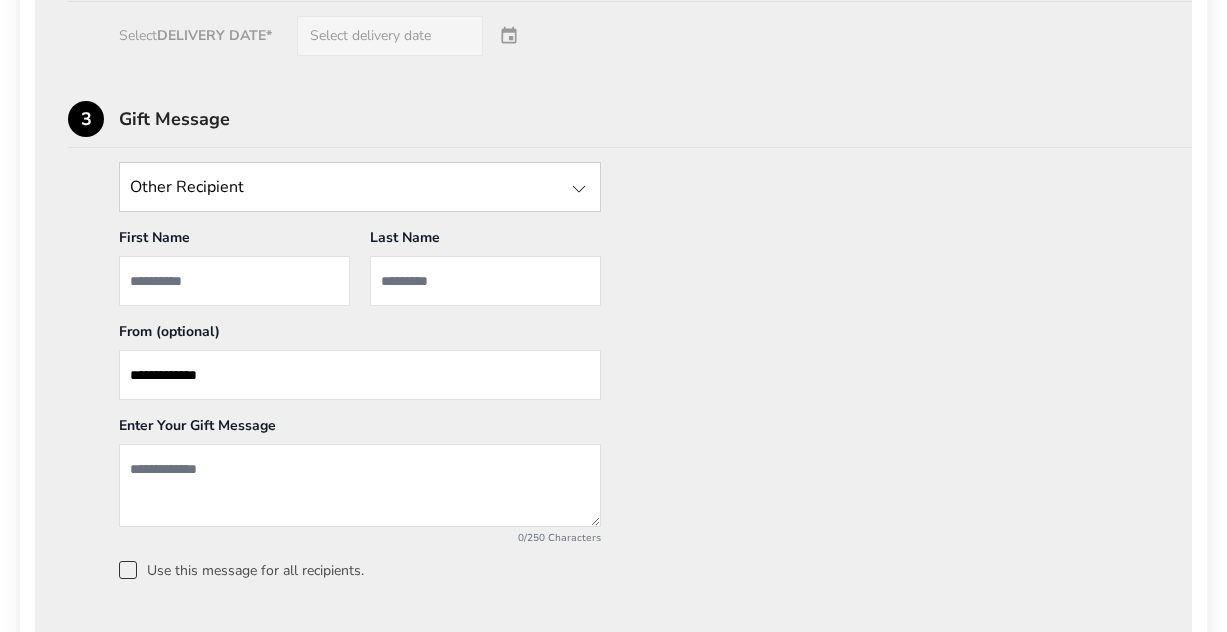 click at bounding box center [579, 189] 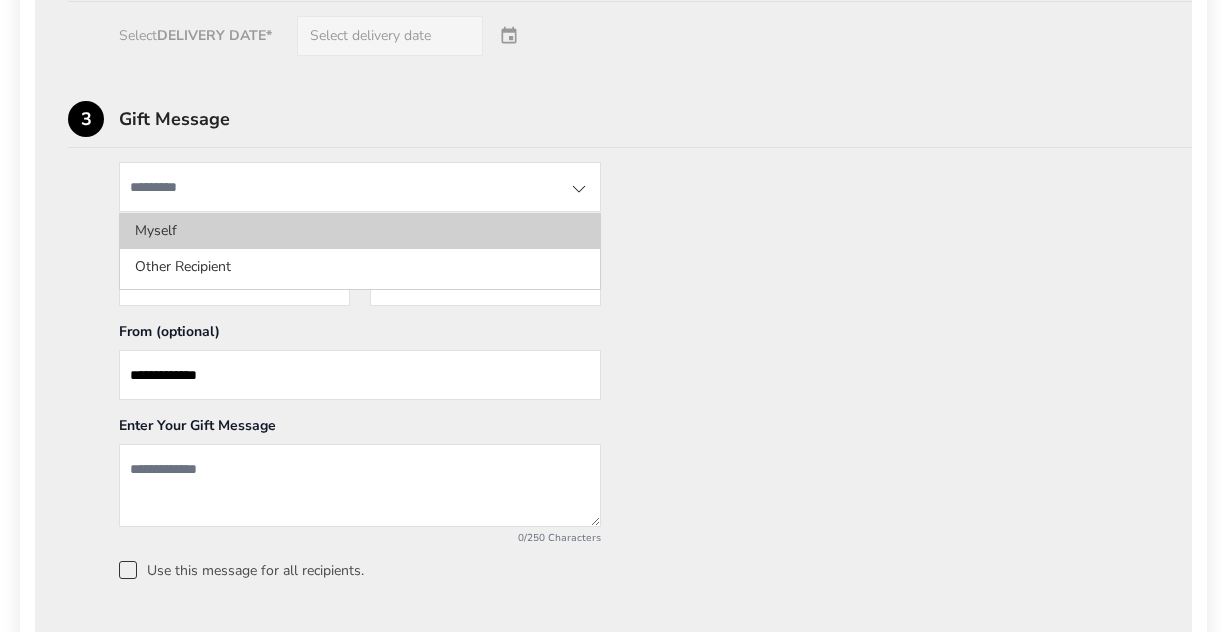 click on "Myself" 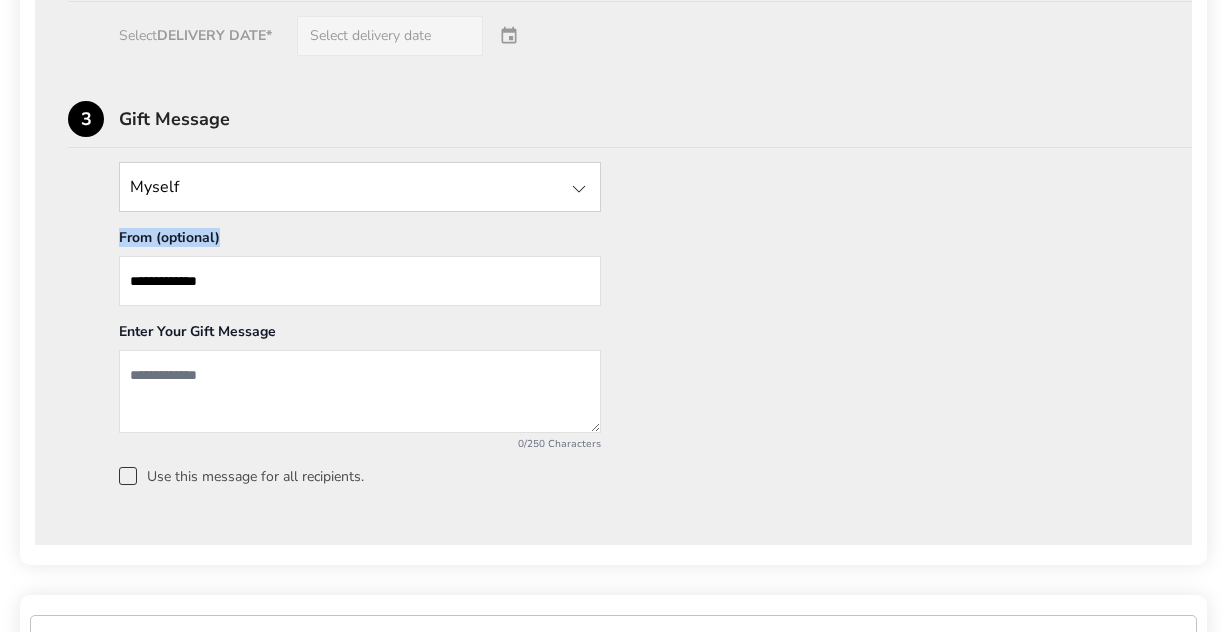 click on "**********" at bounding box center [360, 306] 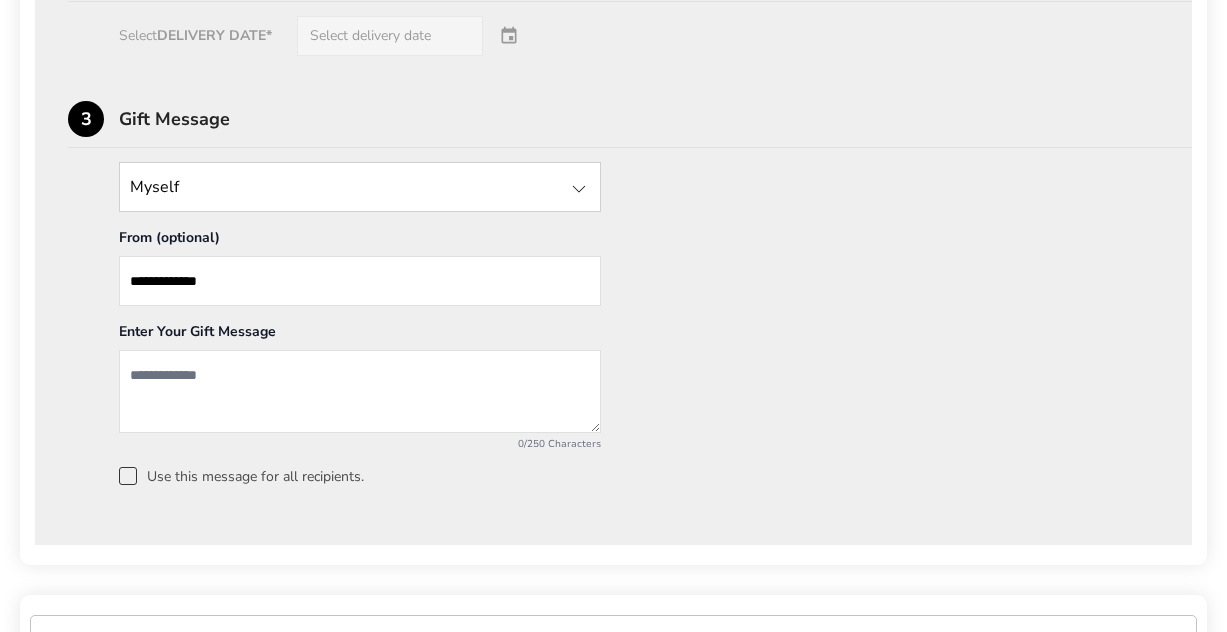 click at bounding box center (360, 391) 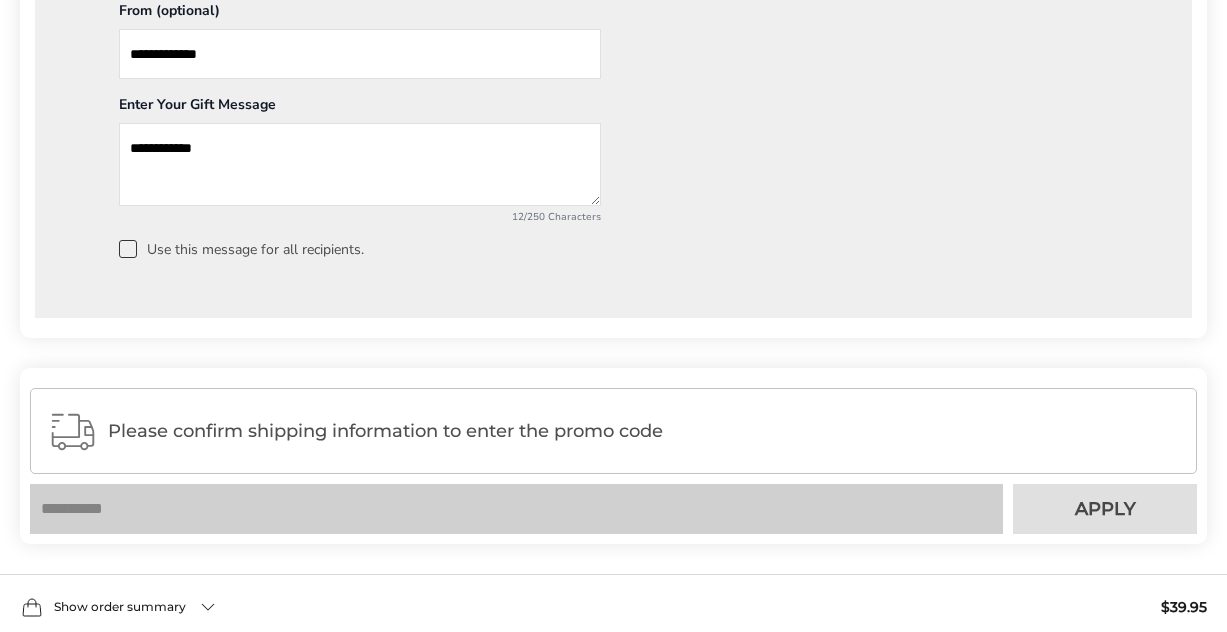 scroll, scrollTop: 1919, scrollLeft: 0, axis: vertical 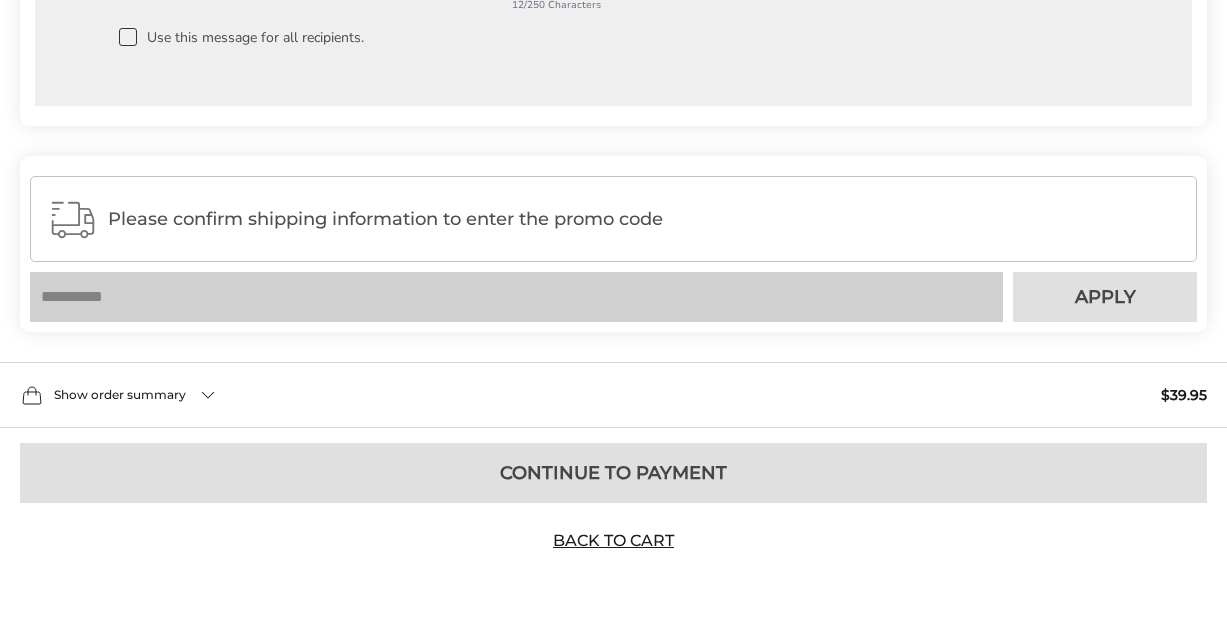 type on "**********" 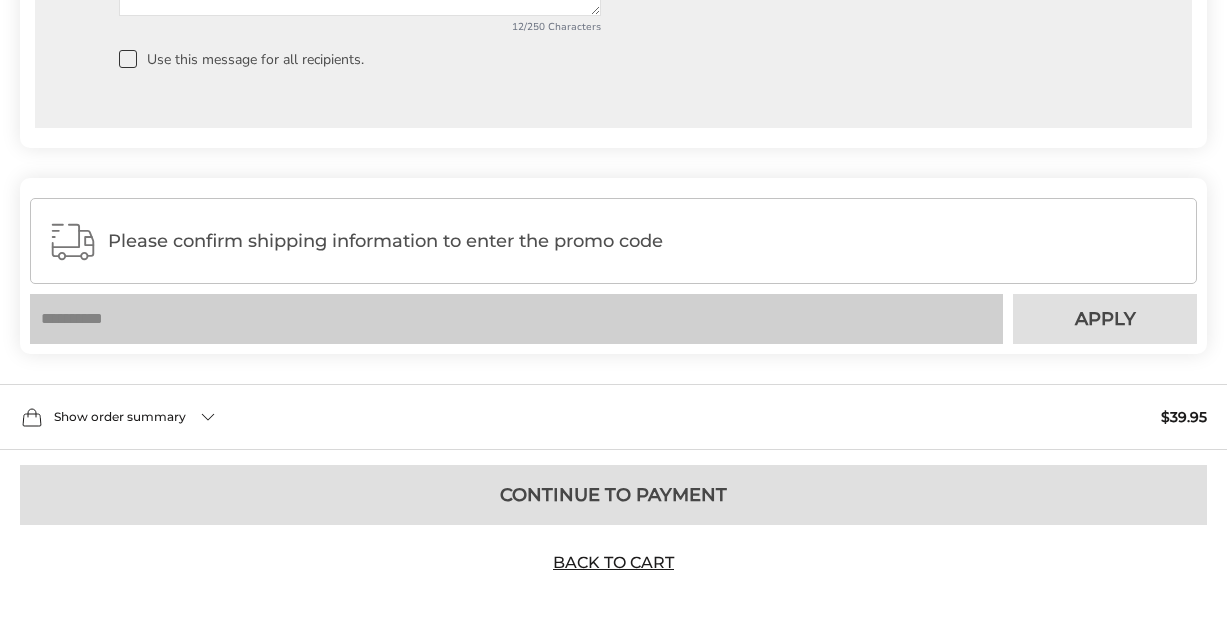 scroll, scrollTop: 1919, scrollLeft: 0, axis: vertical 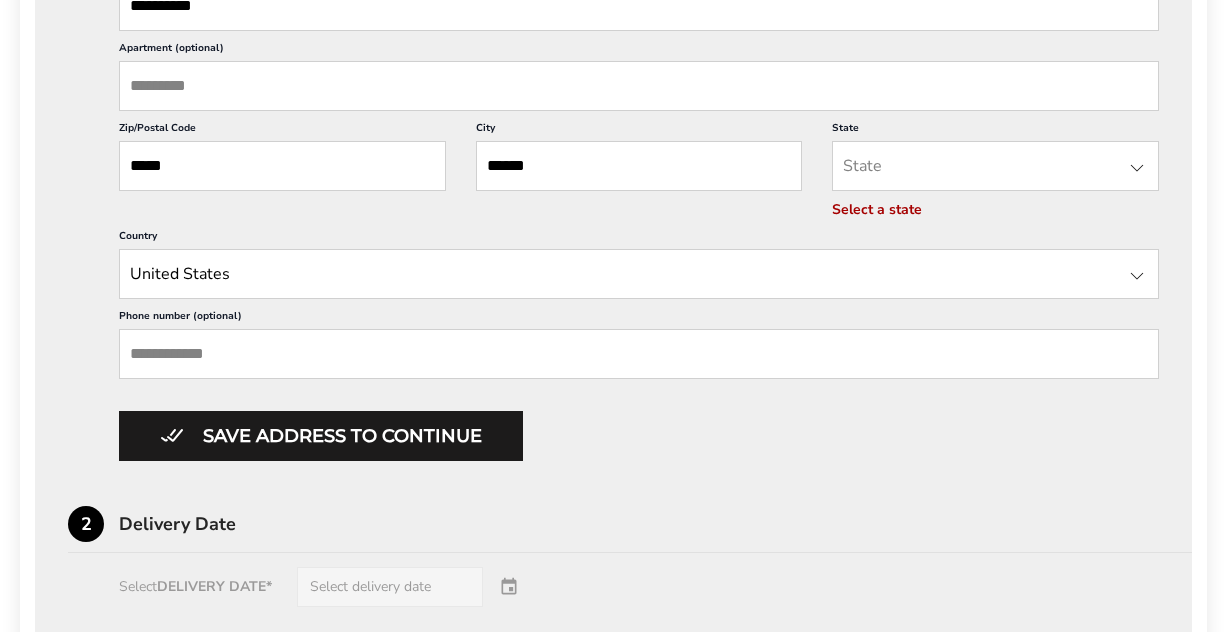click at bounding box center [1137, 168] 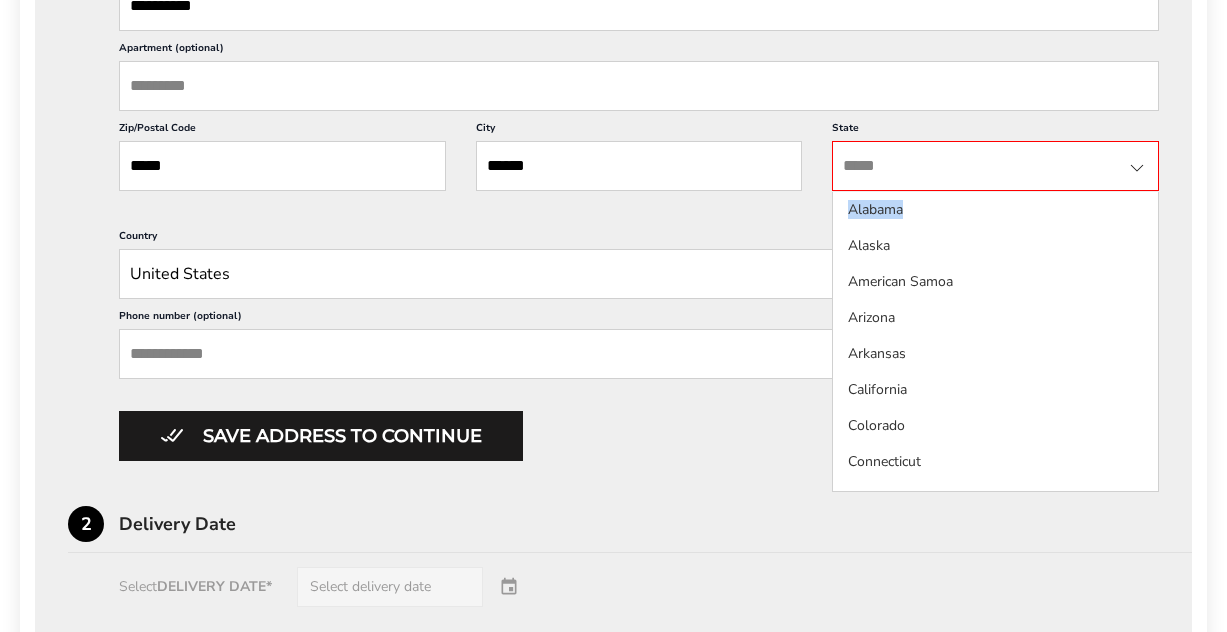 click at bounding box center (1137, 168) 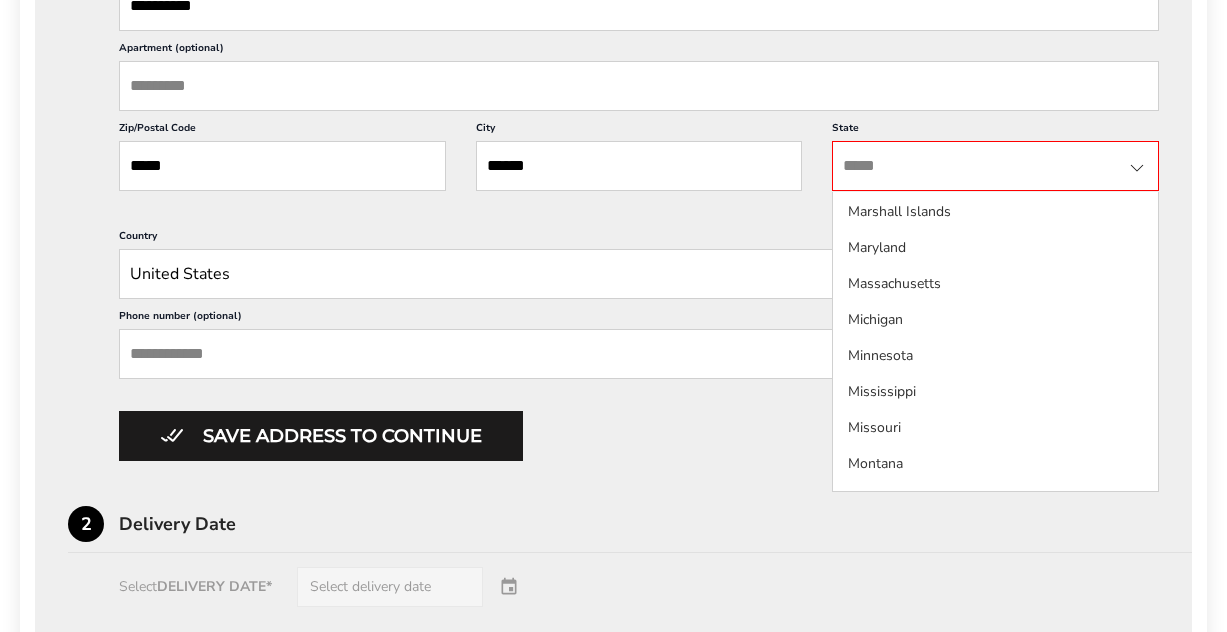 scroll, scrollTop: 782, scrollLeft: 0, axis: vertical 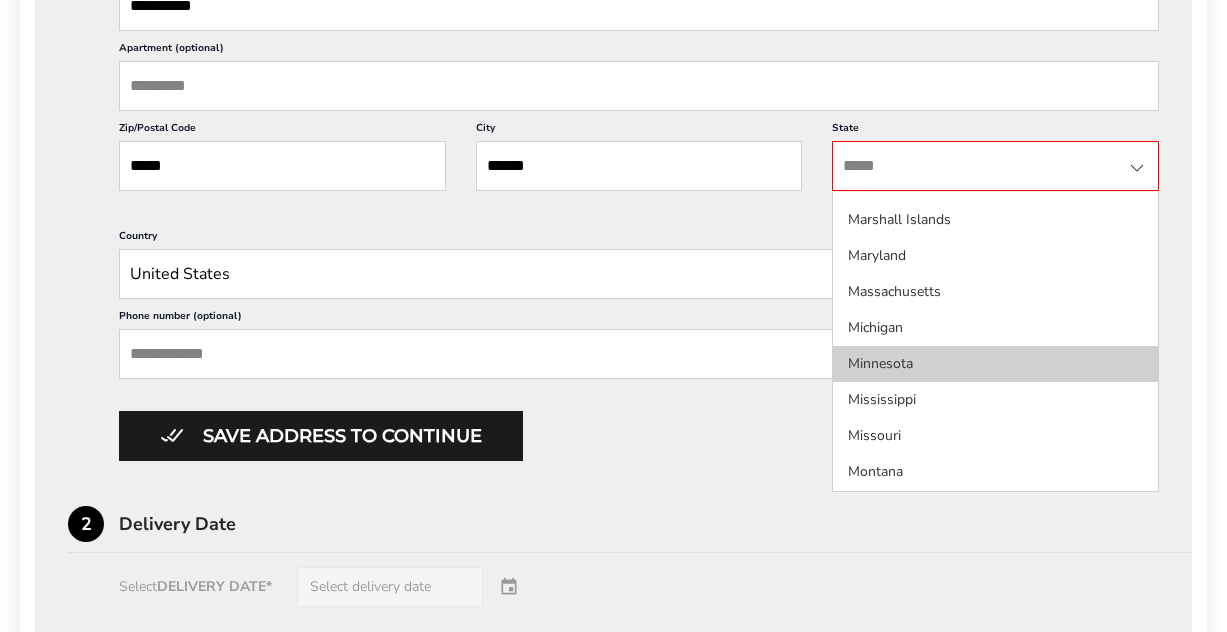 click on "Minnesota" 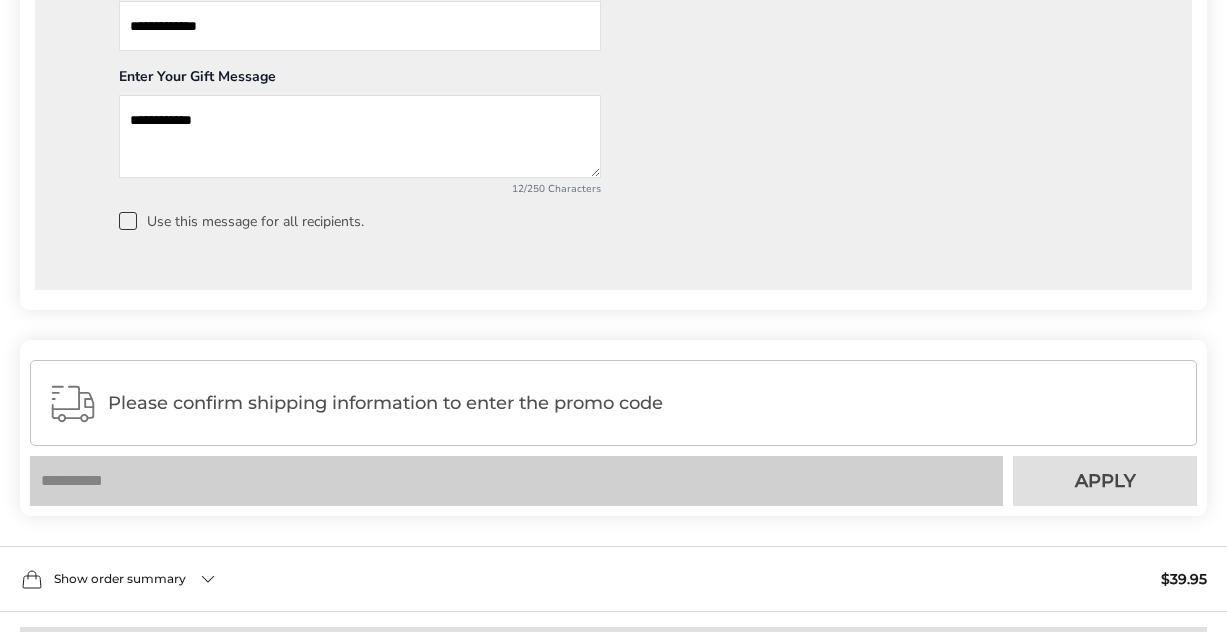 scroll, scrollTop: 1891, scrollLeft: 0, axis: vertical 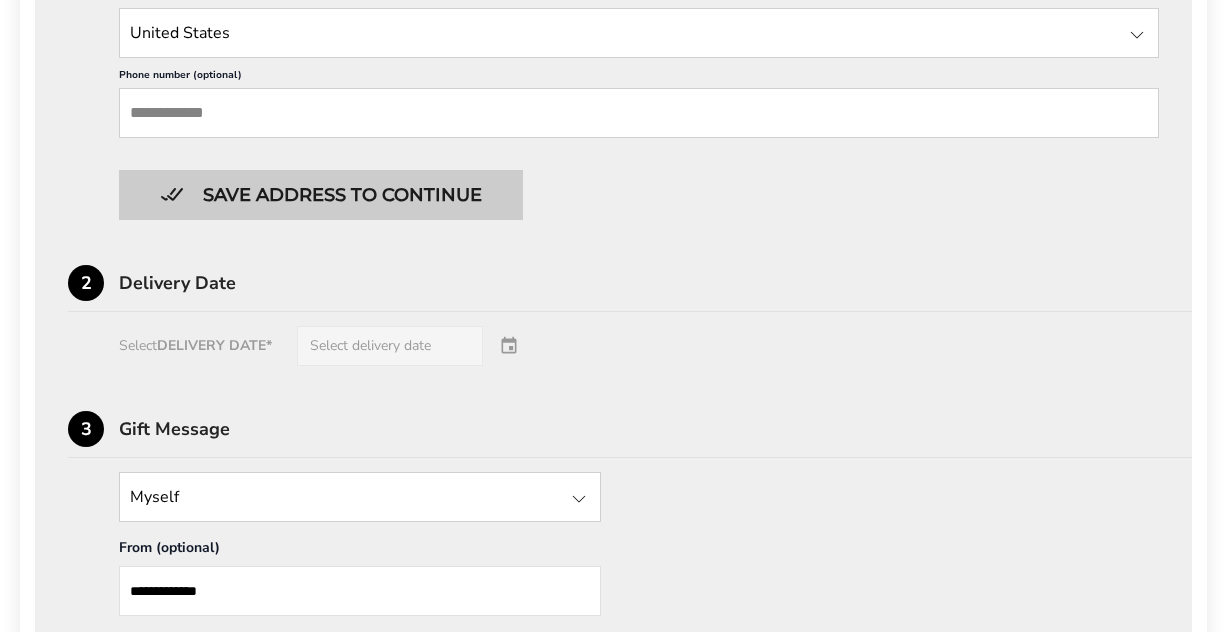 click on "Save address to continue" at bounding box center (321, 195) 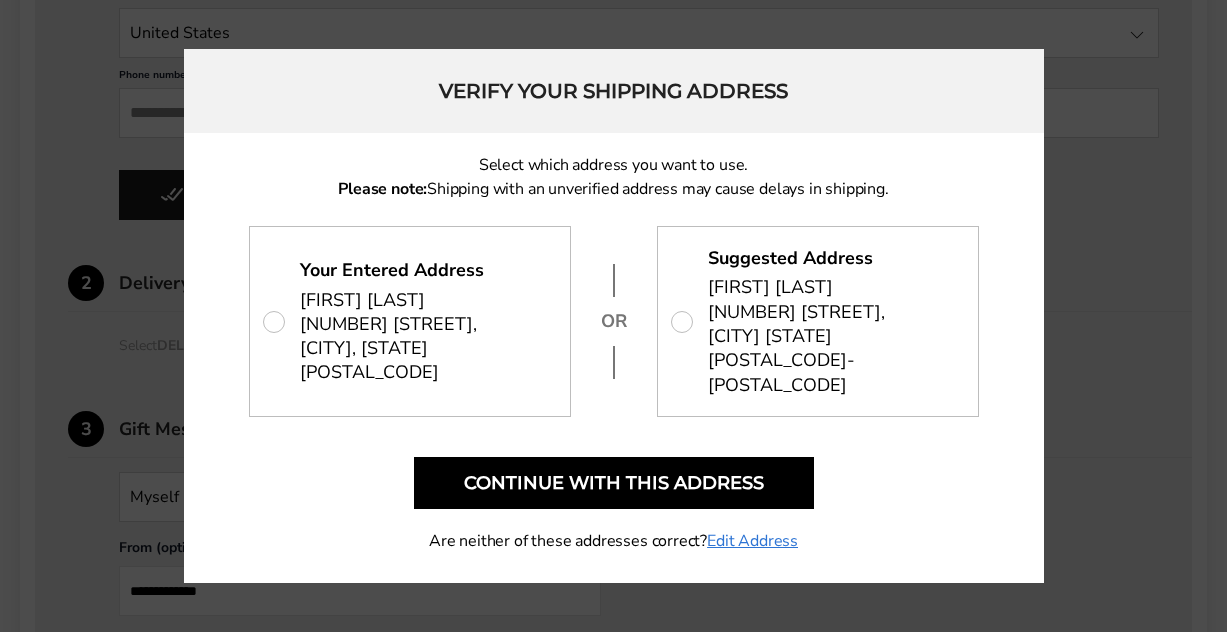 click on "Select which address you want to use. Please note: Shipping with an unverified address may cause delays in shipping. Your Entered Address [FIRST] [LAST] [NUMBER] [STREET], [CITY], [STATE] [POSTAL_CODE] OR Suggested Address [FIRST] [LAST] [NUMBER] [STREET], [CITY], [STATE] [POSTAL_CODE]-[POSTAL_CODE] Continue with this address Are neither of these addresses correct? Edit Address" at bounding box center (614, 358) 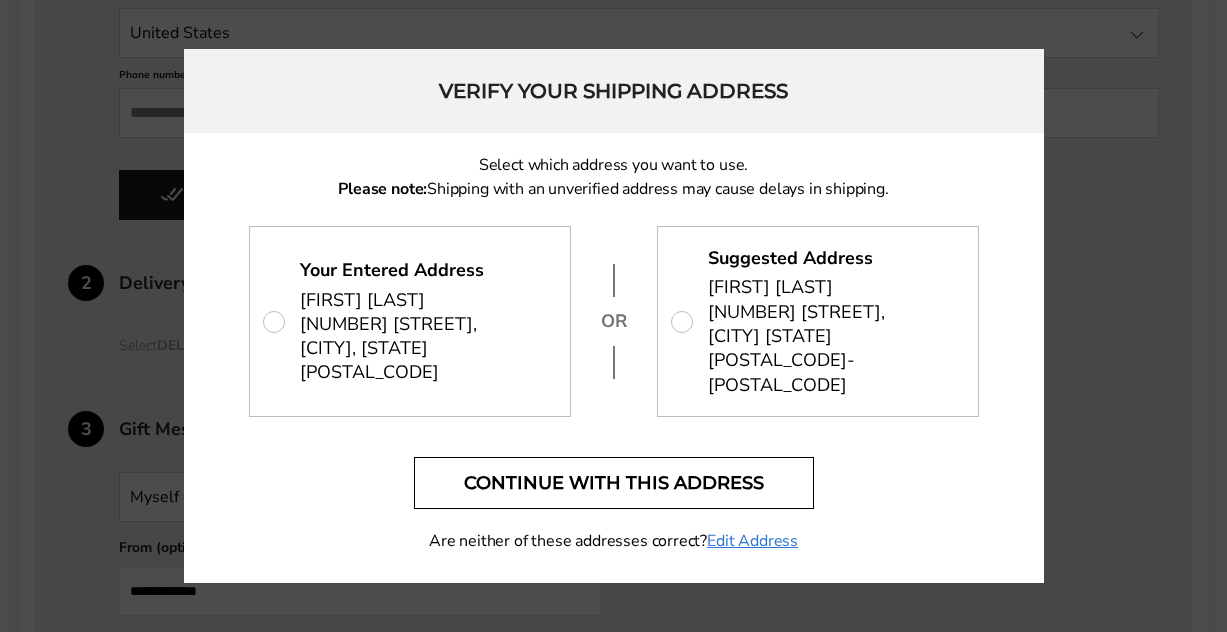 click on "Continue with this address" at bounding box center (614, 483) 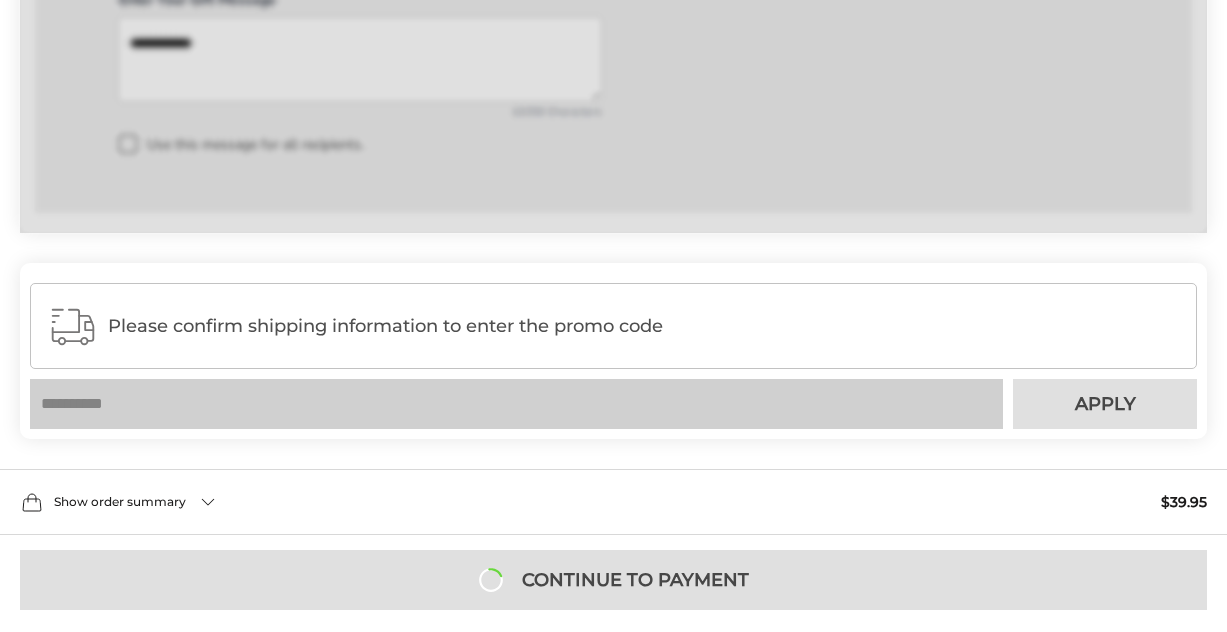 scroll, scrollTop: 1185, scrollLeft: 0, axis: vertical 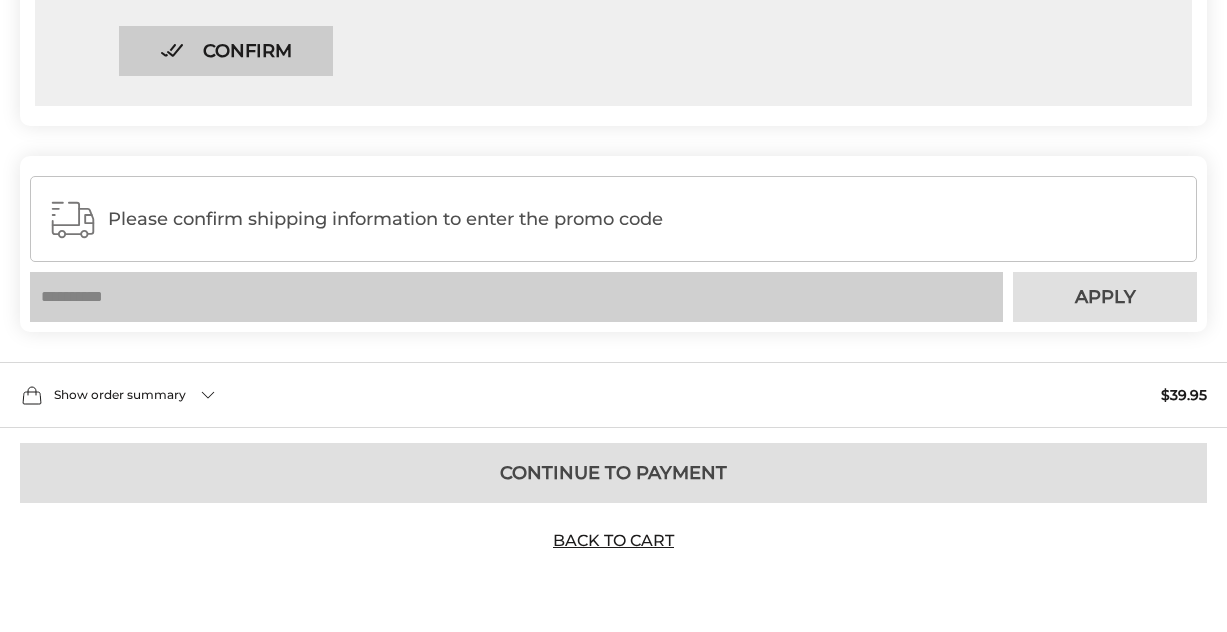 click on "Confirm" at bounding box center [226, 51] 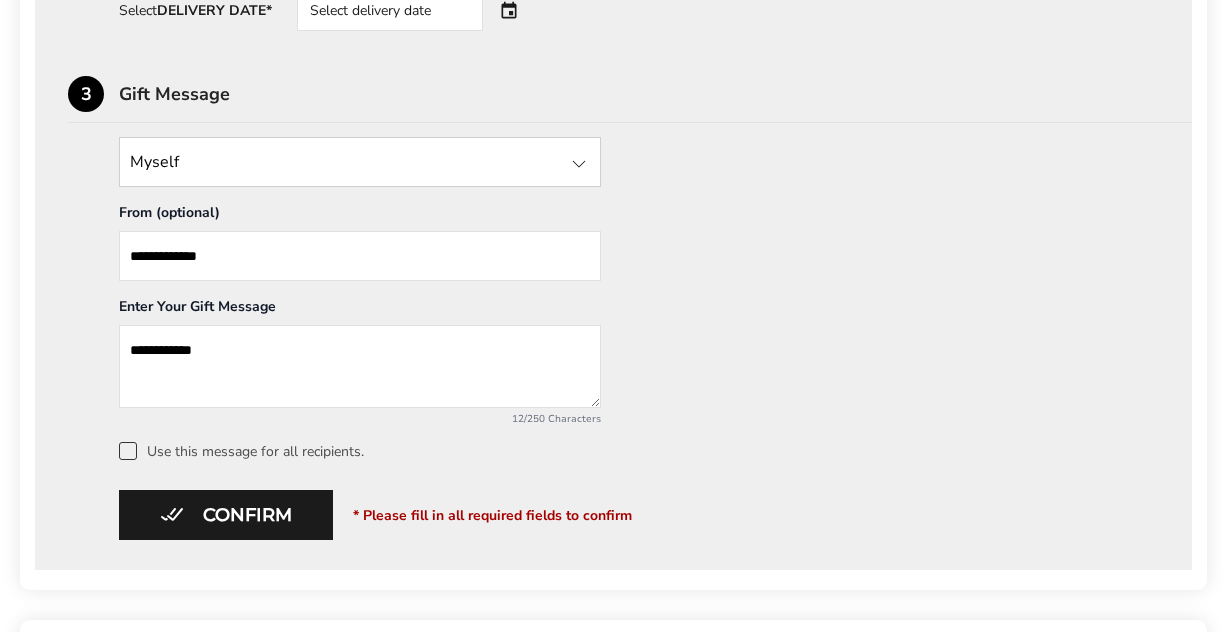 scroll, scrollTop: 875, scrollLeft: 0, axis: vertical 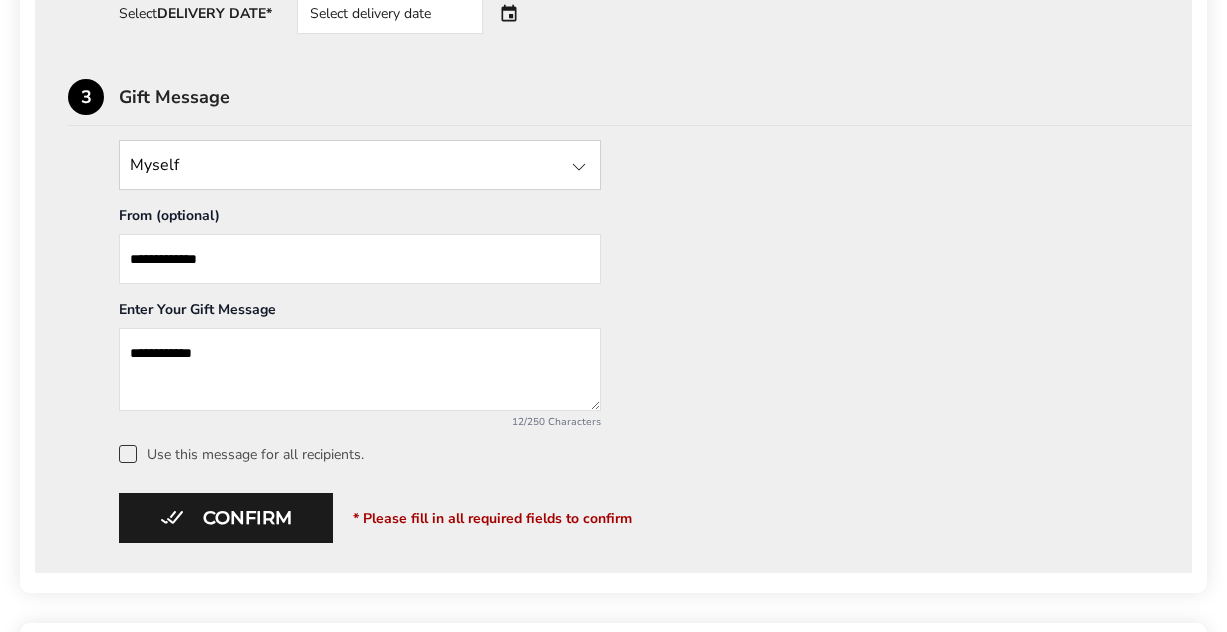 click on "**********" at bounding box center [360, 369] 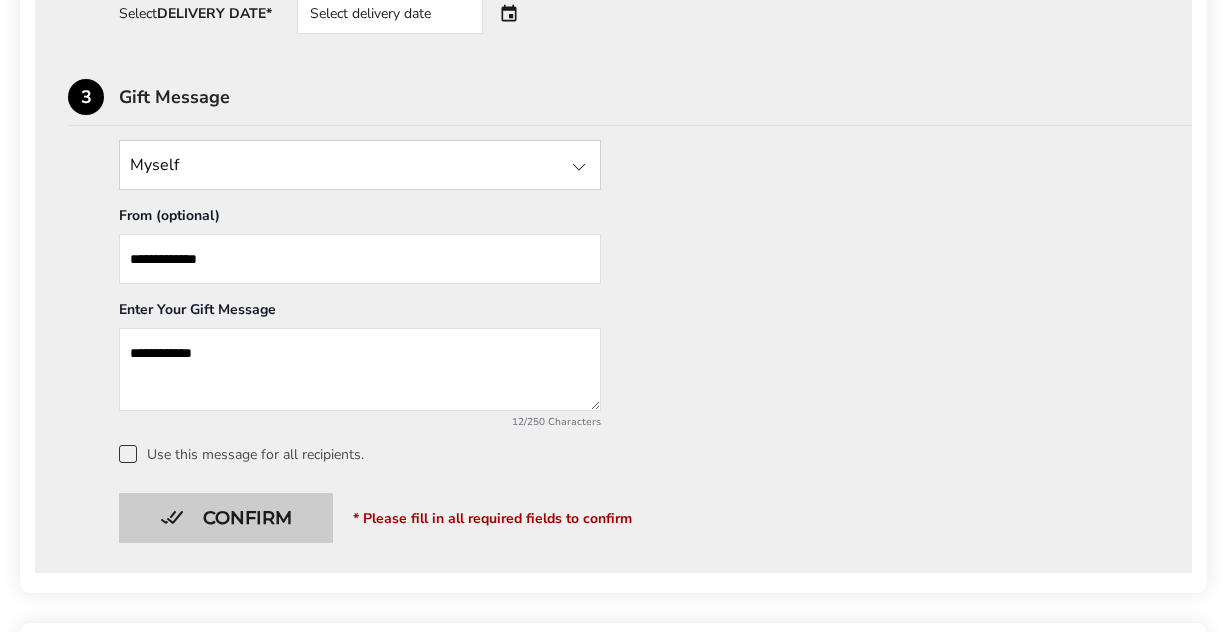 click on "Confirm" at bounding box center (226, 518) 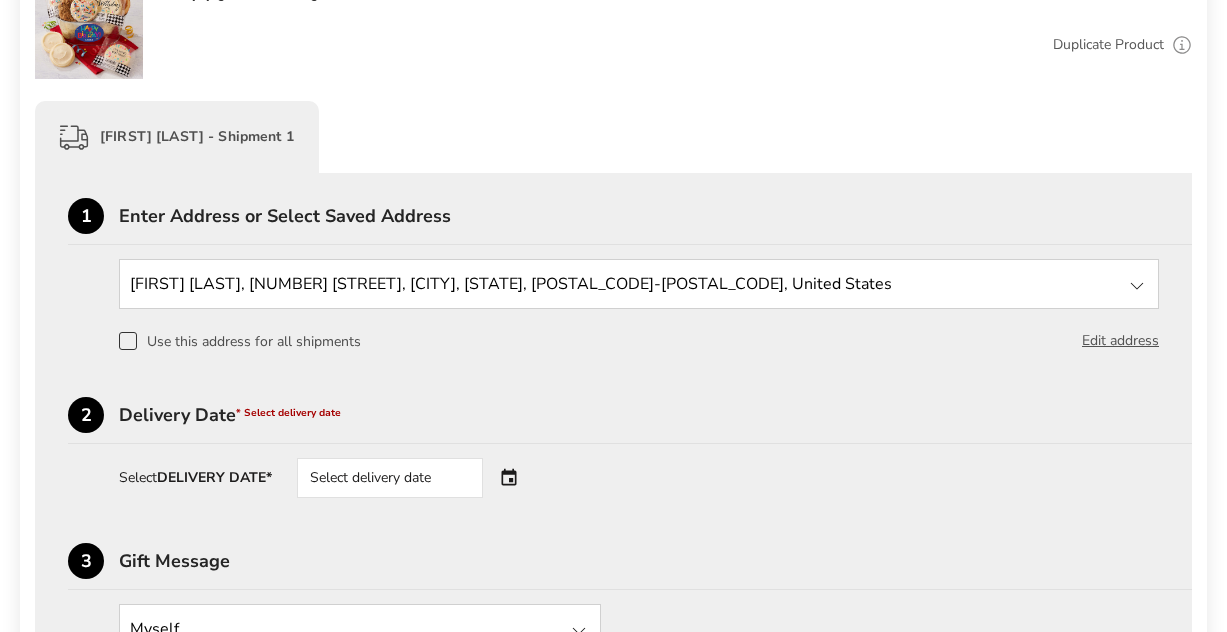 scroll, scrollTop: 404, scrollLeft: 0, axis: vertical 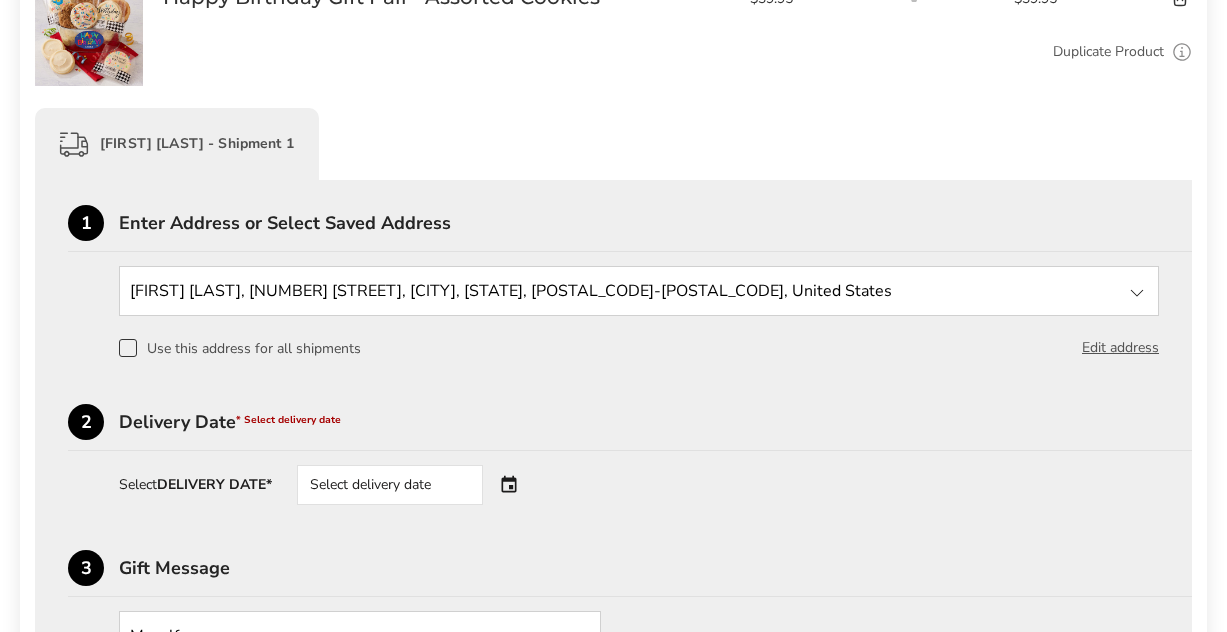 click on "Select delivery date" at bounding box center [390, 485] 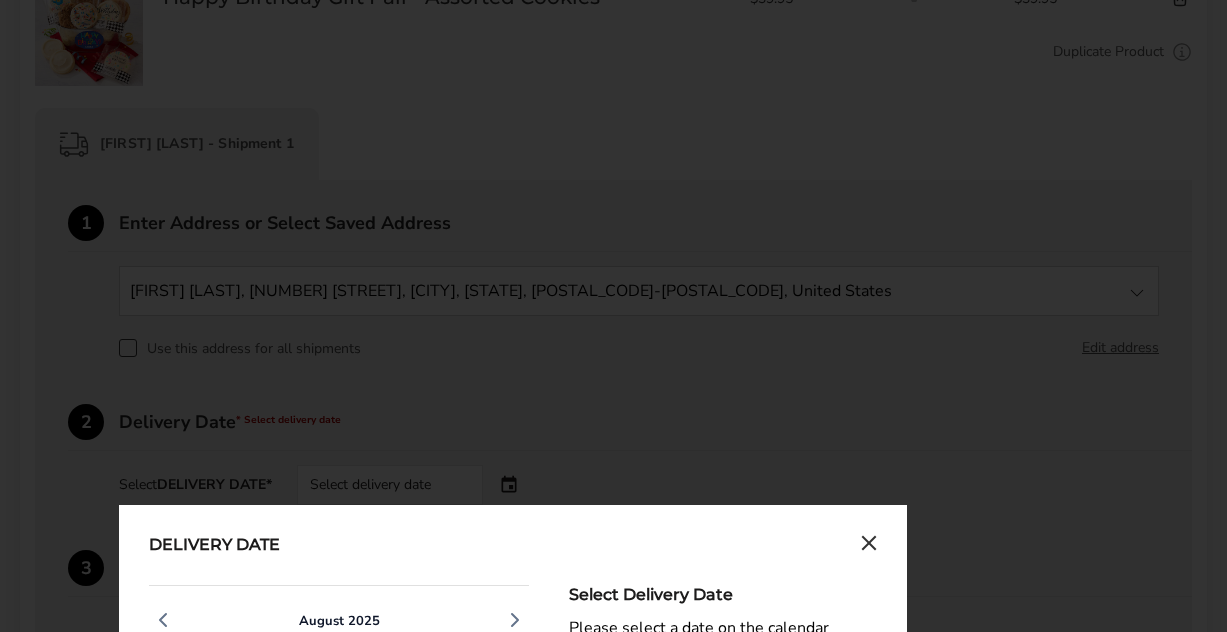 click on "Delivery Date August 2025 S M T W T F S 27 28 29 30 31 1 2 3 4 5 6 +$23 7 +$17 8 9 10 11 12 13 14 15 16 17 18 19 20 21 22 23 24 25 26 27 28 29 30 31 1 2 3 4 5 6 September 2025 S M T W T F S 31 1 2 3 4 5 6 7 8 9 10 11 12 13 14 15 16 17 18 19 20 21 22 23 24 25 26 27 28 29 30 1 2 3 4 Select Delivery Date Please select a date on the calendar Shipping Standard Ground Shipping Expedited Shipping (Next Day Delivery, Two Day Delivery or Saturday Delivery)" at bounding box center (513, 982) 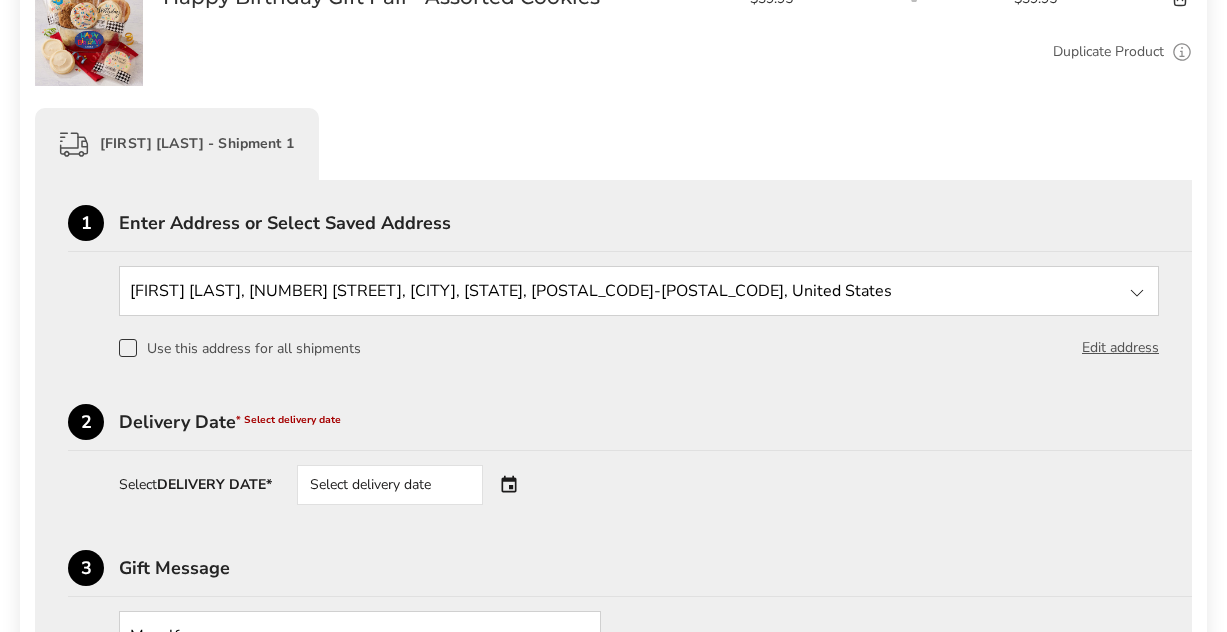 click on "Select delivery date" at bounding box center (418, 485) 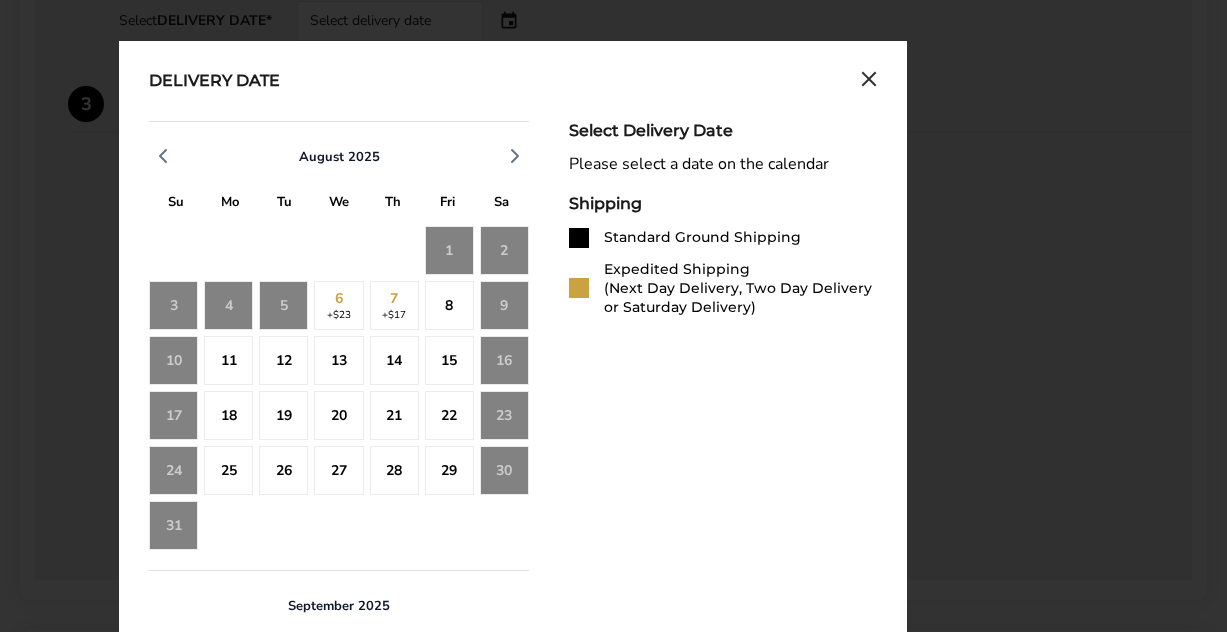 scroll, scrollTop: 878, scrollLeft: 0, axis: vertical 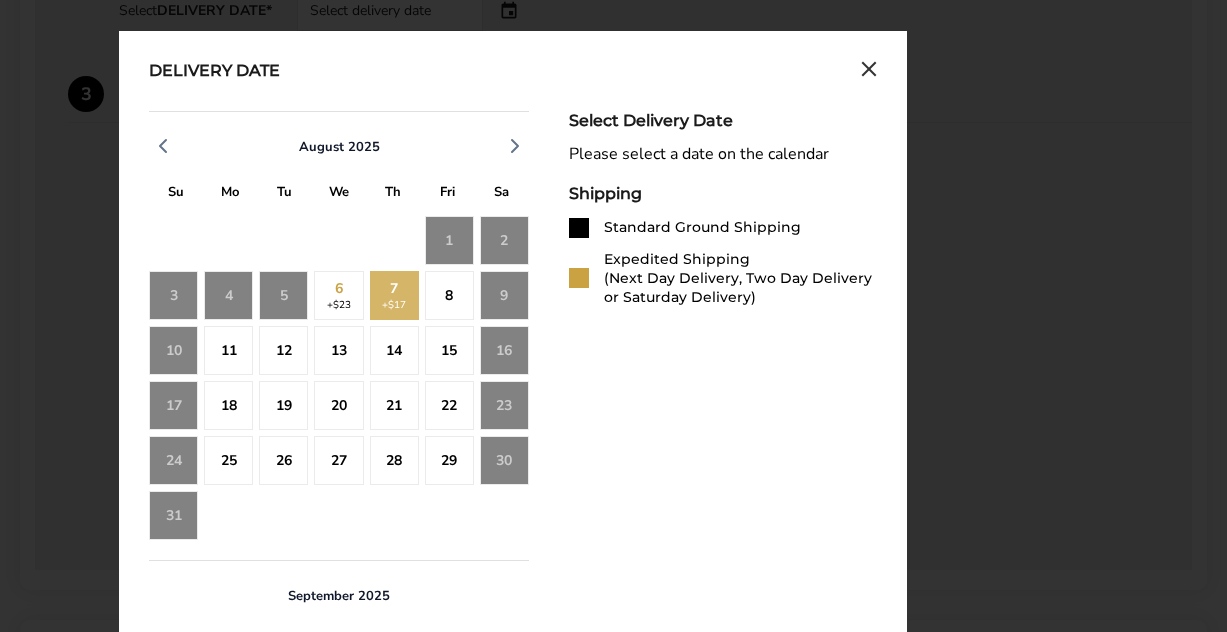 click on "7 +$17" 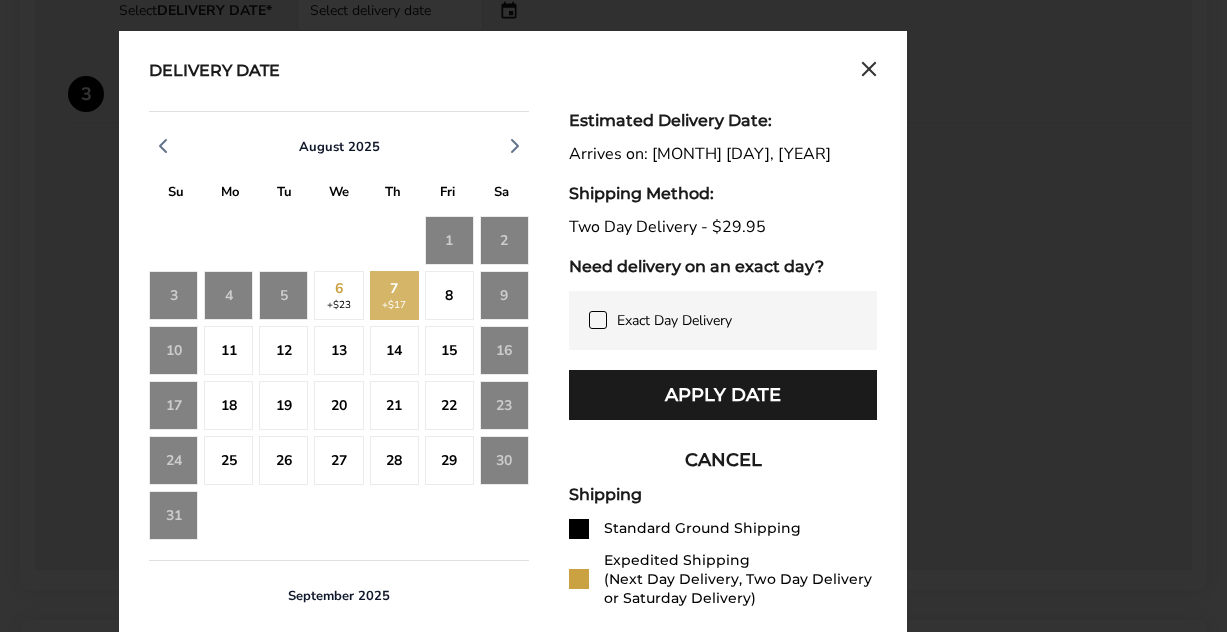 click on "8" 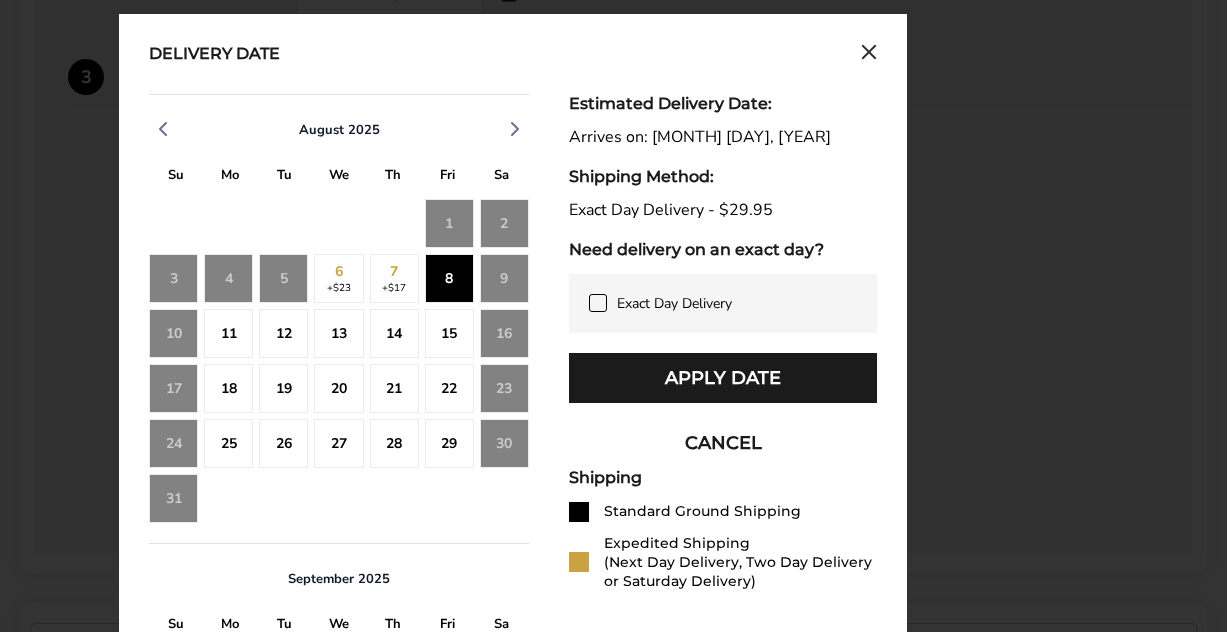 scroll, scrollTop: 896, scrollLeft: 0, axis: vertical 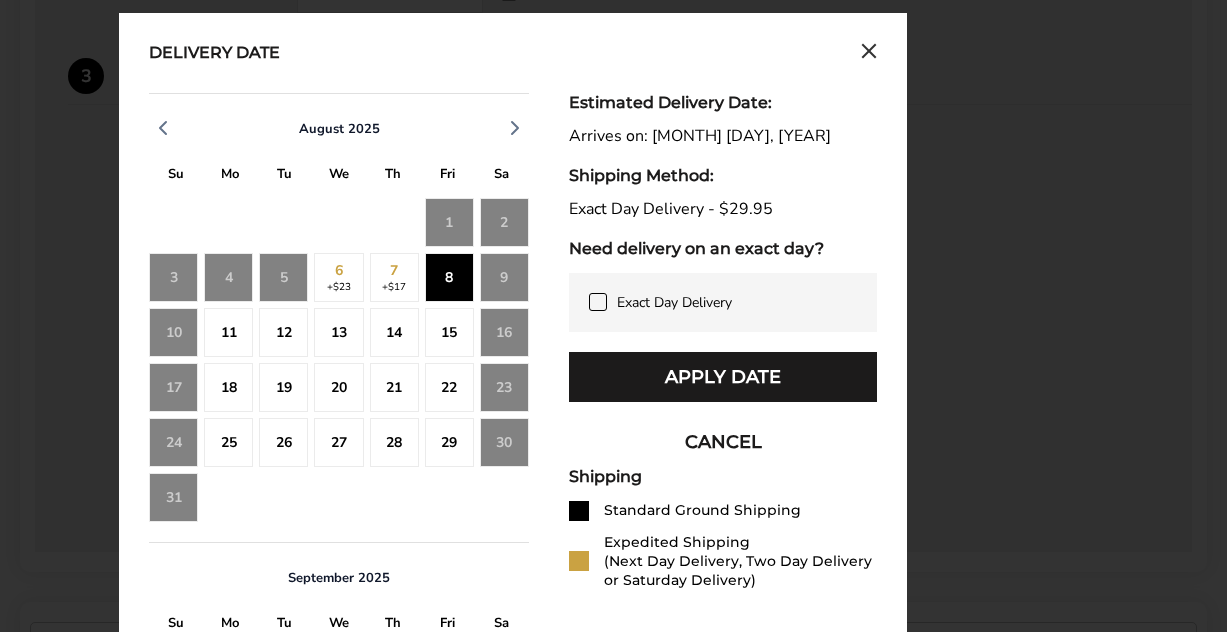 click on "8" 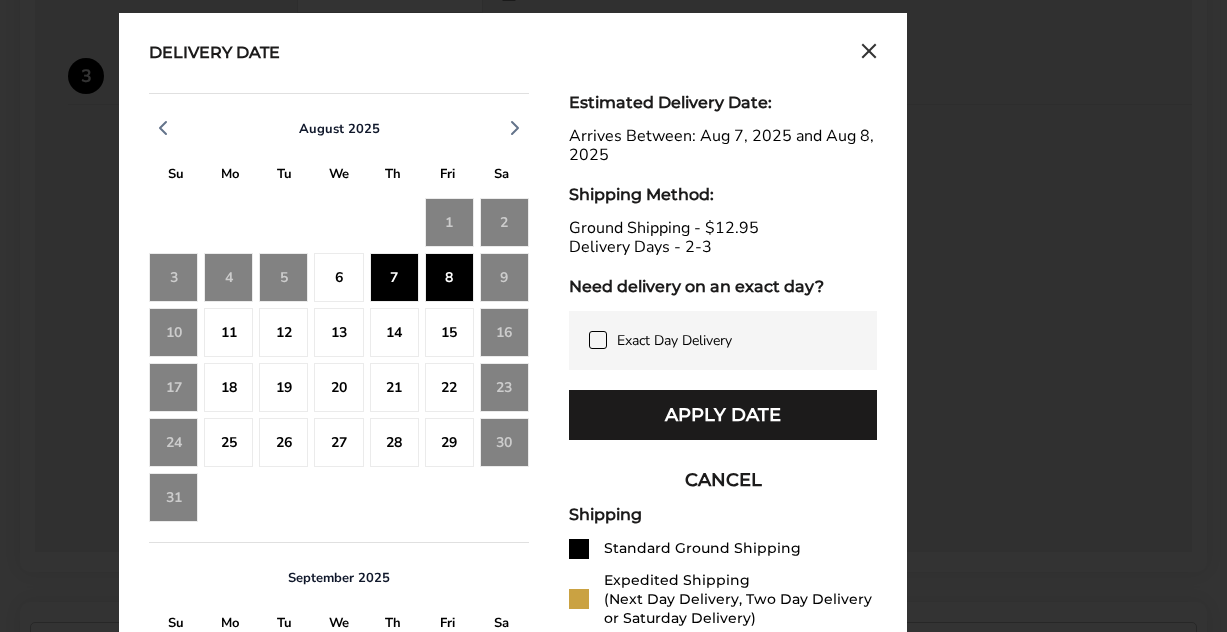 click on "Delivery Date August 2025 S M T W T F S 27 28 29 30 31 1 2 3 4 5 6 7 8 9 10 11 12 13 14 15 16 17 18 19 20 21 22 23 24 25 26 27 28 29 30 31 1 2 3 4 September 2025 S M T W T F S 31 1 2 3 4 5 6 7 8 9 10 11 12 13 14 15 16 17 18 19 20 21 22 23 24 25 26 27 28 29 30 1 2 3 4 Estimated Delivery Date: Arrives Between: Aug 7, 2025 and Aug 8, 2025 Shipping Method: Ground Shipping - $12.95 Delivery Days - 2-3 Need delivery on an exact day? Exact Day Delivery Apply Date CANCEL Shipping Standard Ground Shipping Expedited Shipping (Next Day Delivery, Two Day Delivery or Saturday Delivery)" at bounding box center (513, 490) 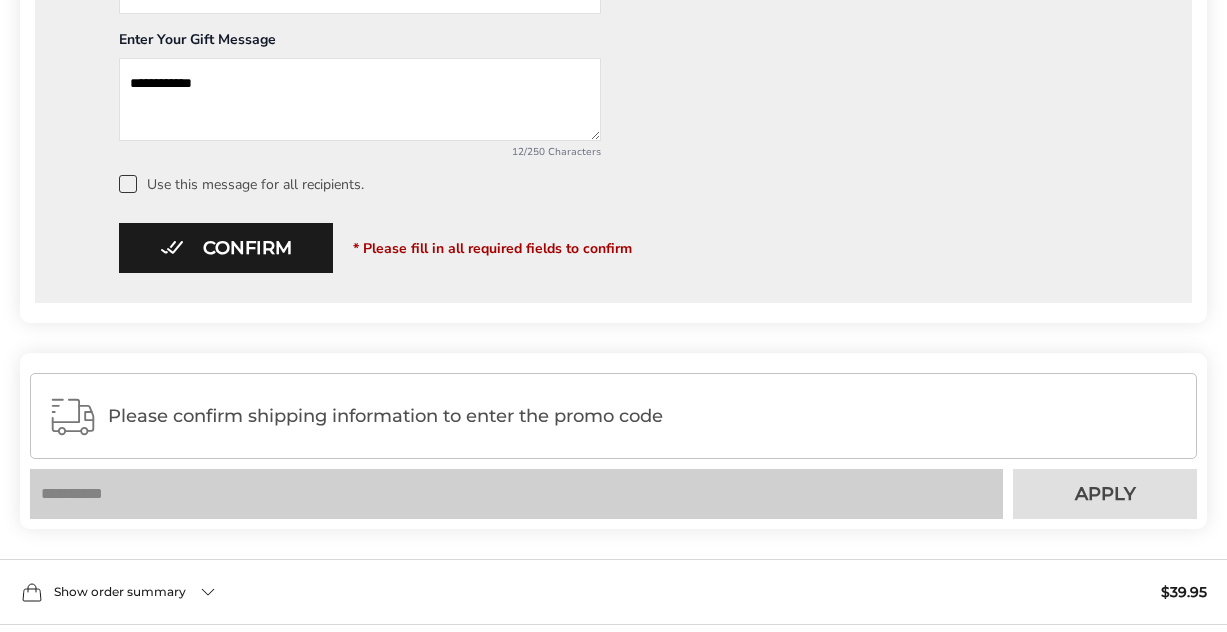 scroll, scrollTop: 1141, scrollLeft: 0, axis: vertical 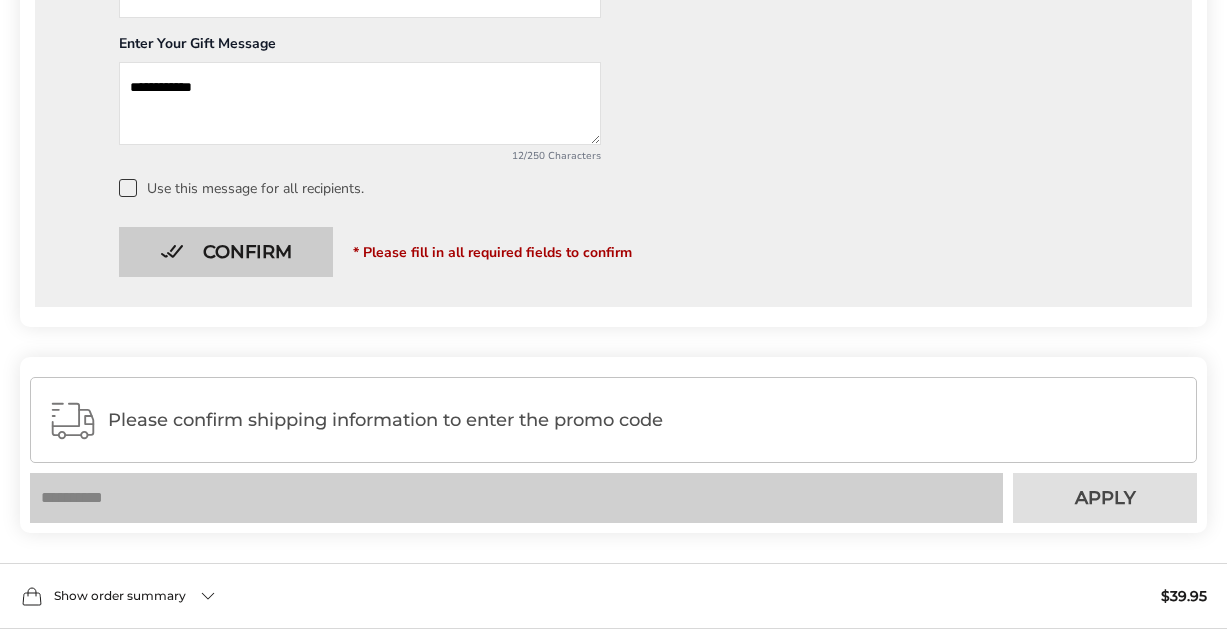 click on "Confirm" at bounding box center [226, 252] 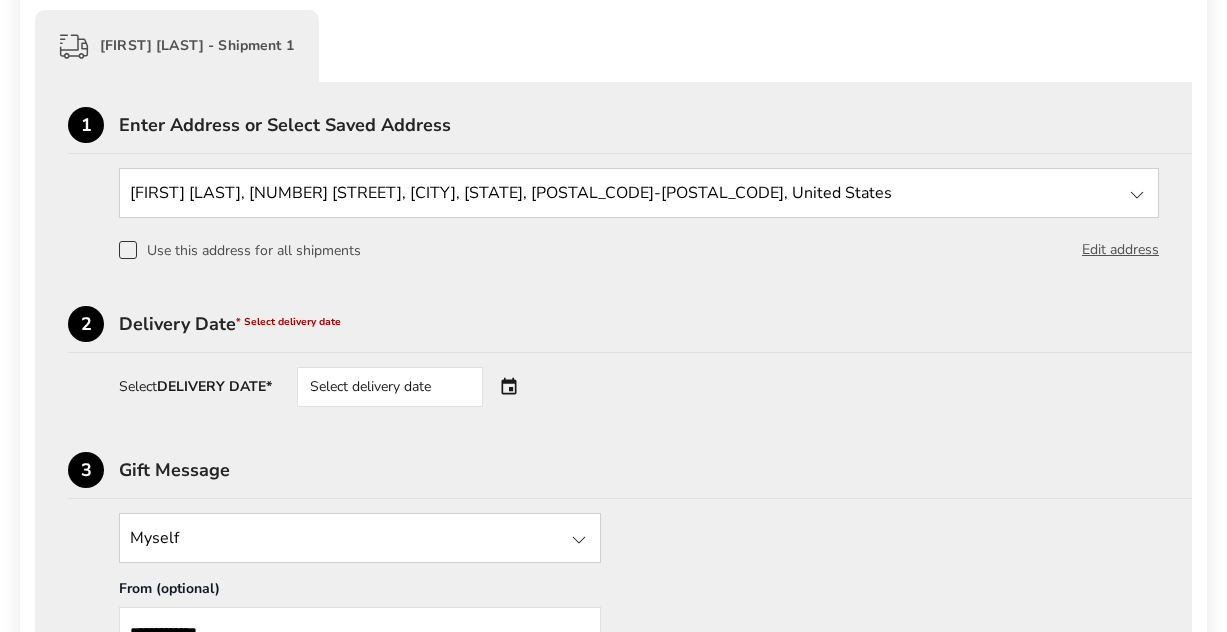 scroll, scrollTop: 498, scrollLeft: 0, axis: vertical 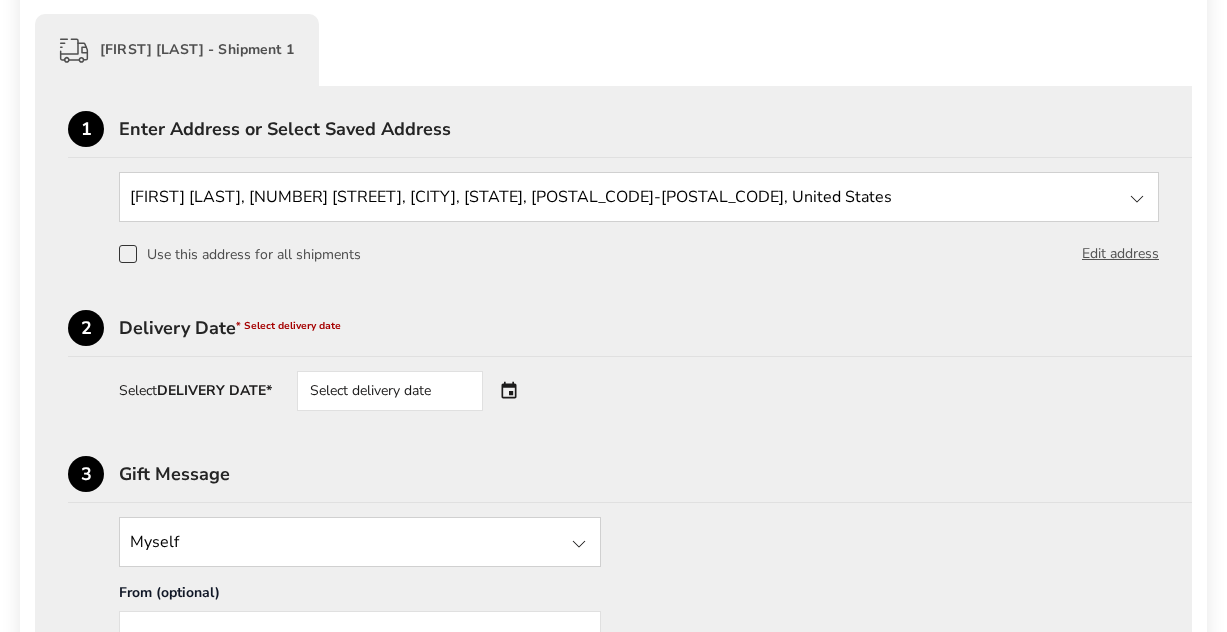 click on "Select delivery date" at bounding box center [390, 391] 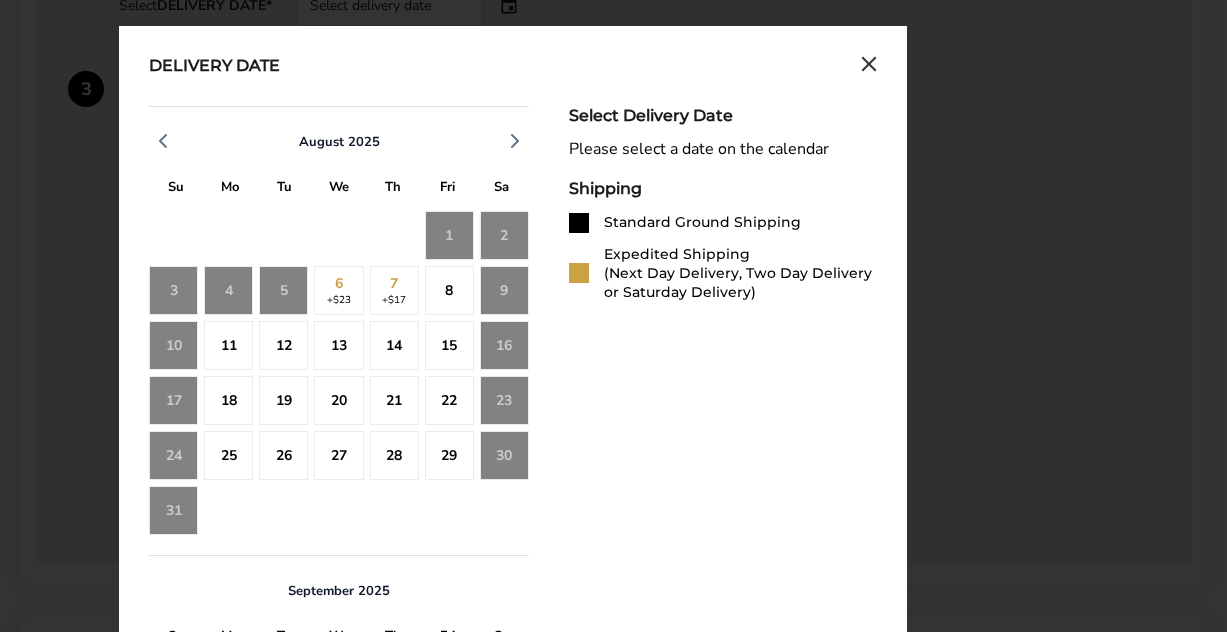 scroll, scrollTop: 870, scrollLeft: 0, axis: vertical 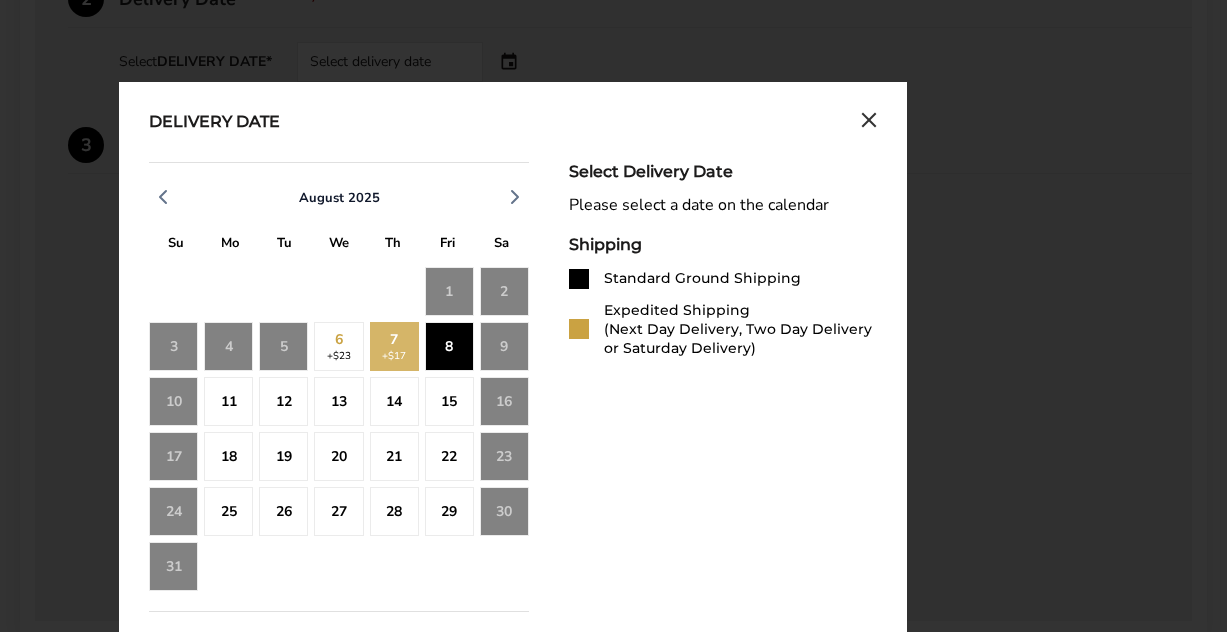 click on "8" 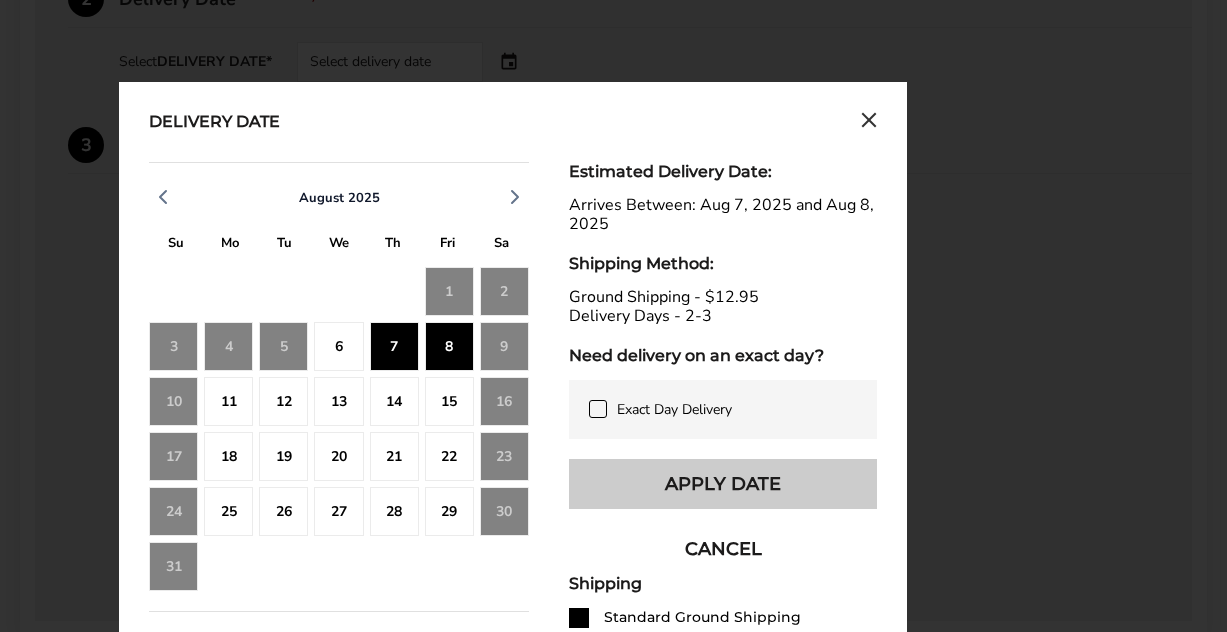 click on "Apply Date" at bounding box center (723, 484) 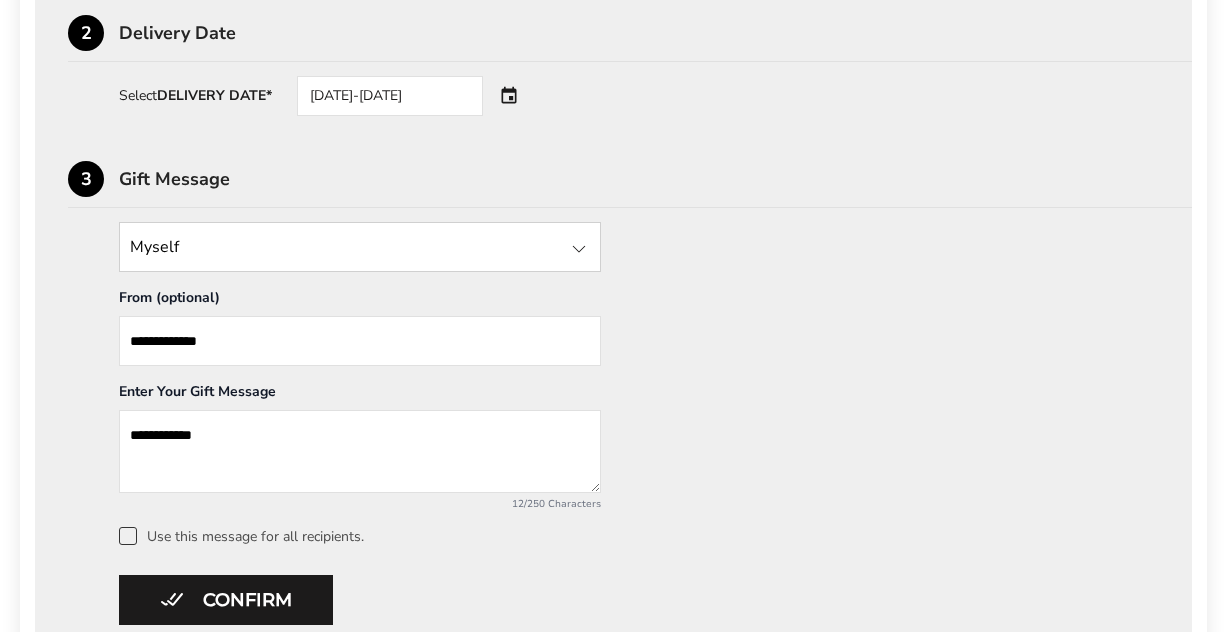 scroll, scrollTop: 792, scrollLeft: 0, axis: vertical 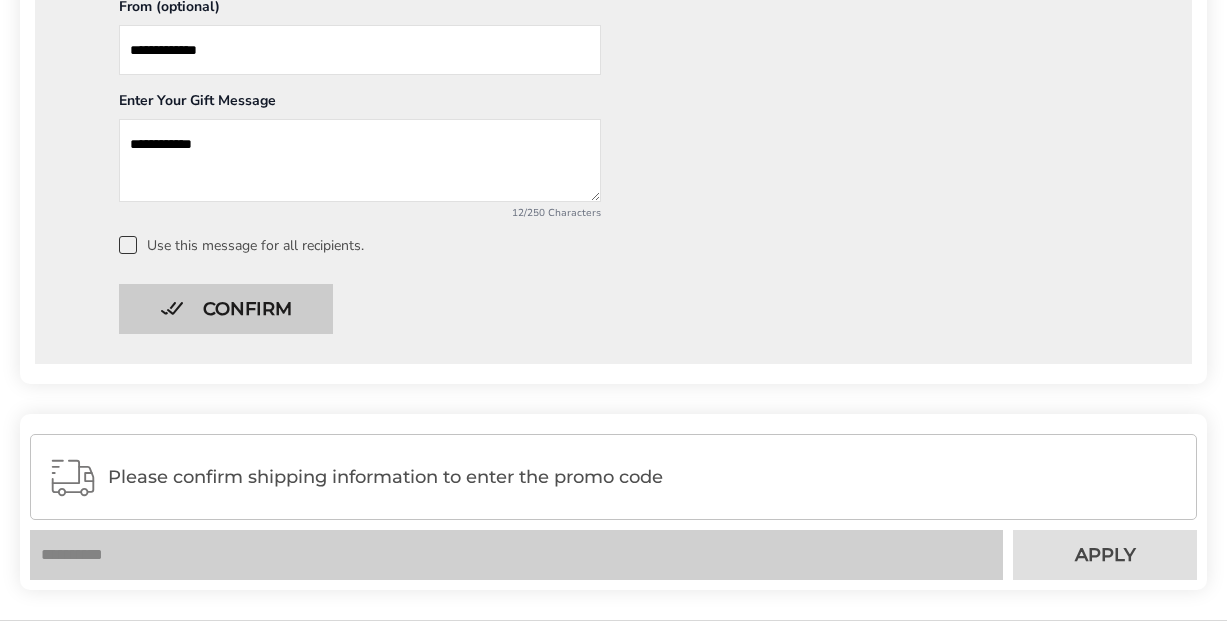click on "Confirm" at bounding box center [226, 309] 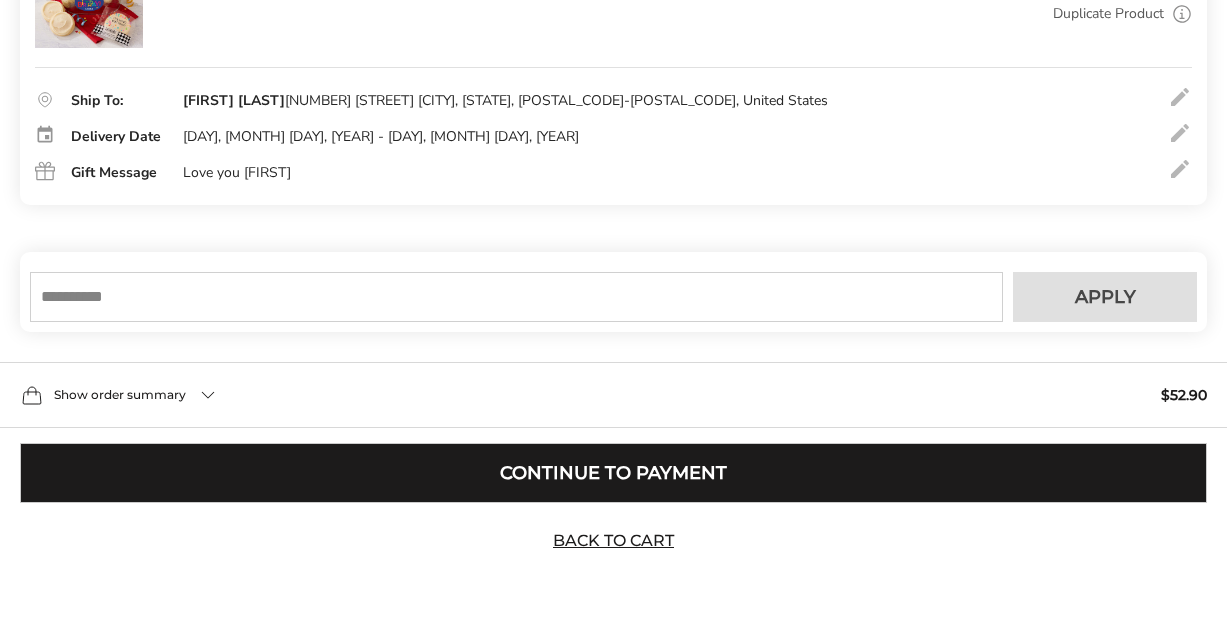 click on "Continue to Payment" at bounding box center (613, 473) 